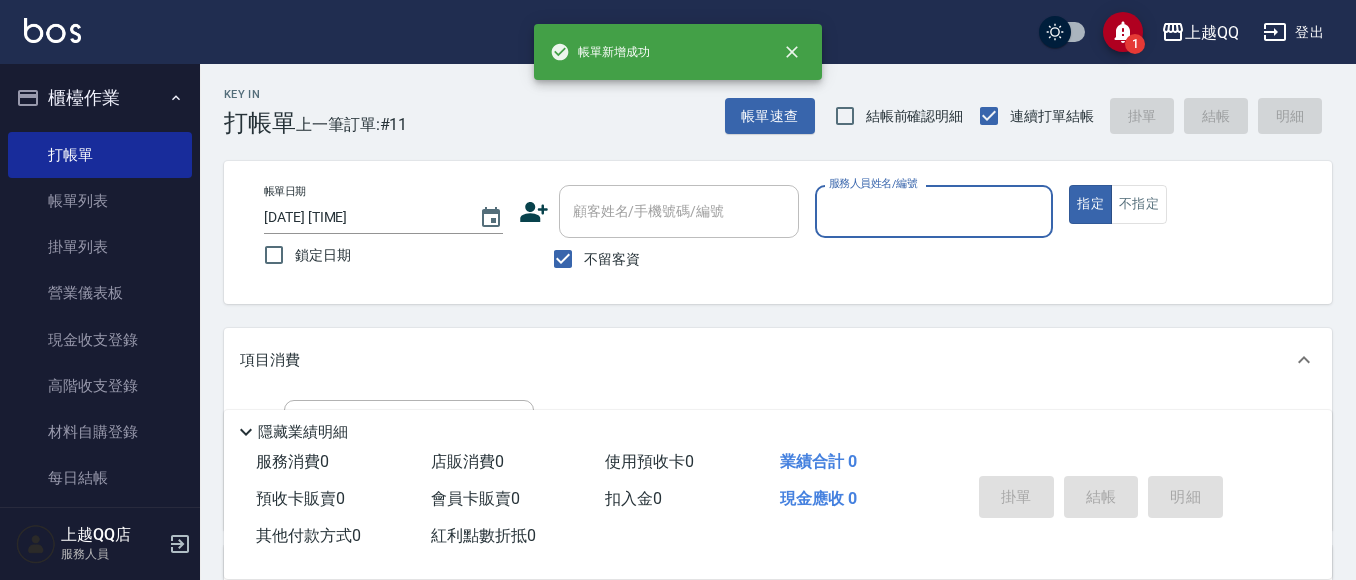 scroll, scrollTop: 100, scrollLeft: 0, axis: vertical 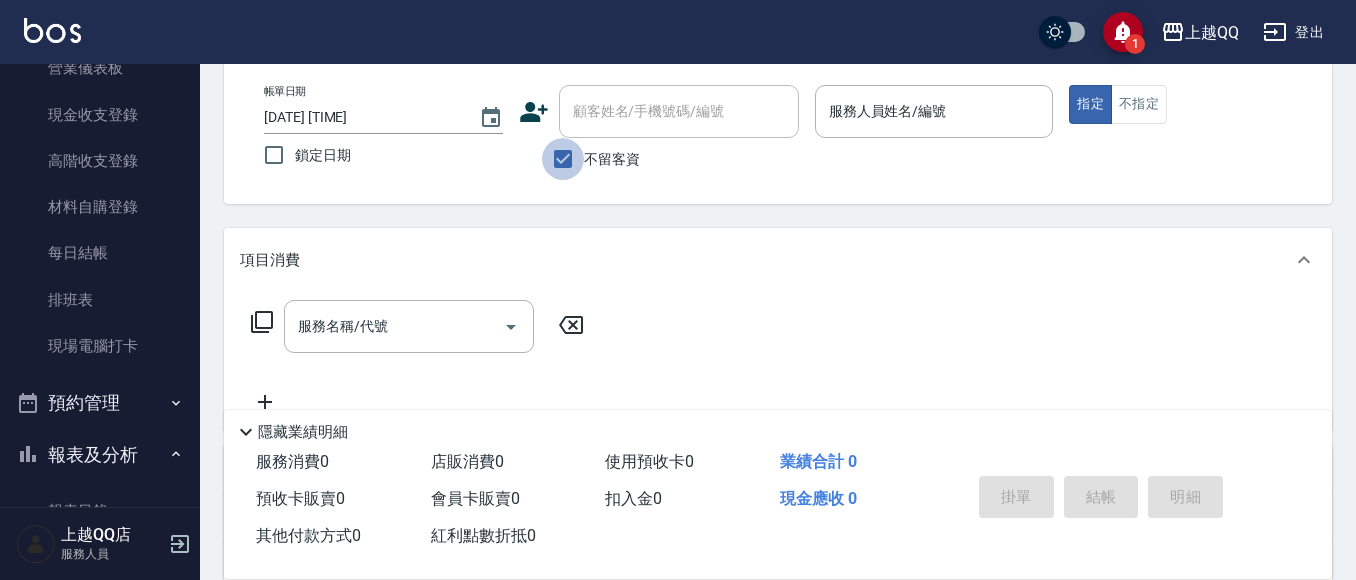 click on "不留客資" at bounding box center [563, 159] 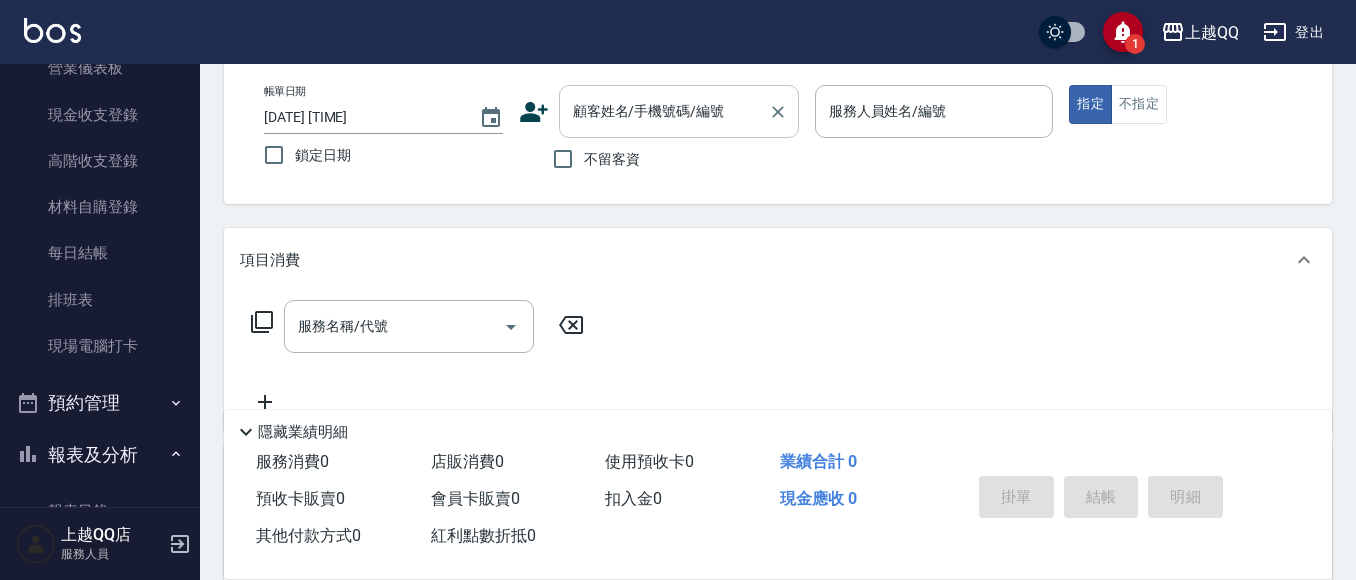 click on "顧客姓名/手機號碼/編號" at bounding box center (664, 111) 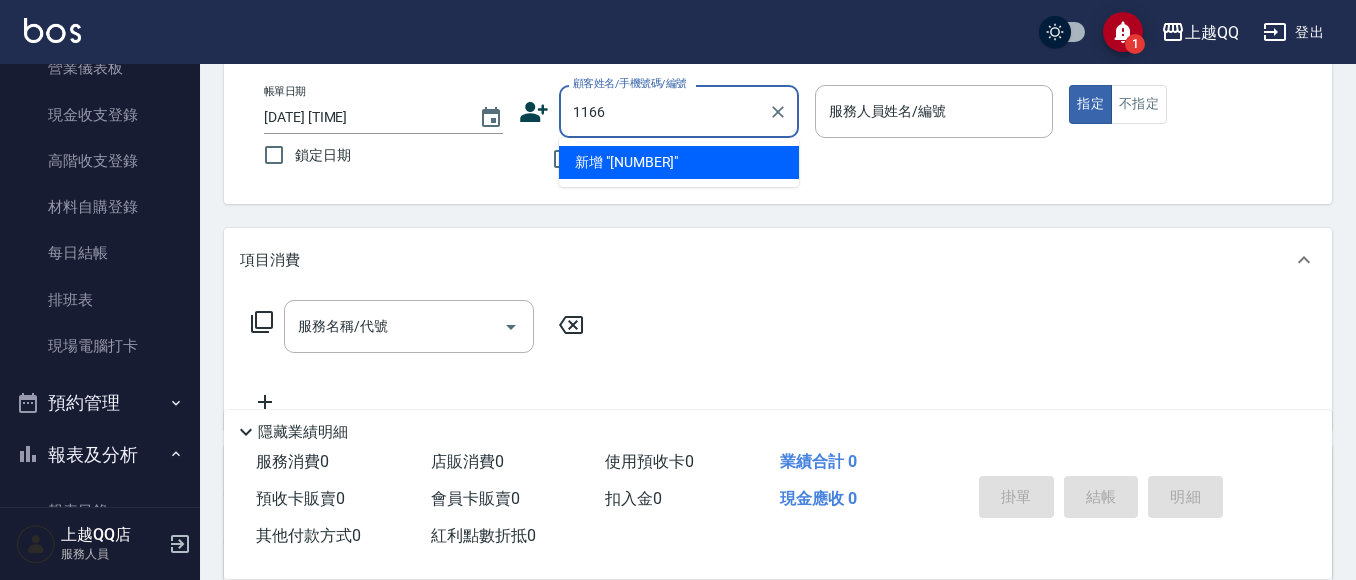 type on "1166" 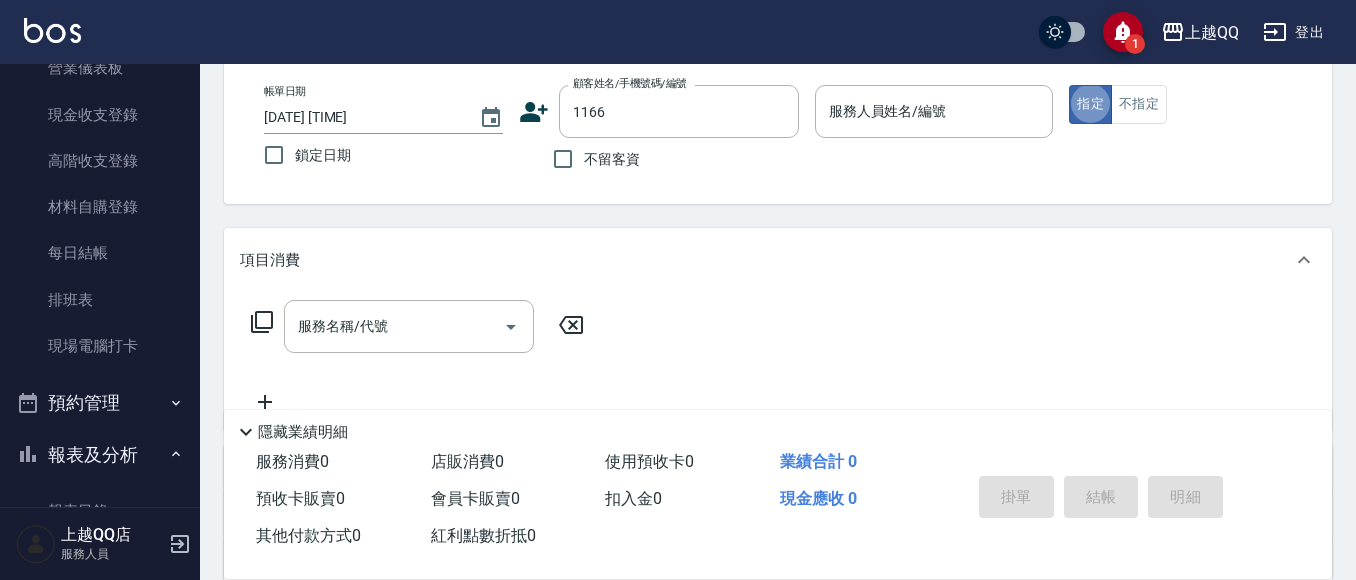 type on "true" 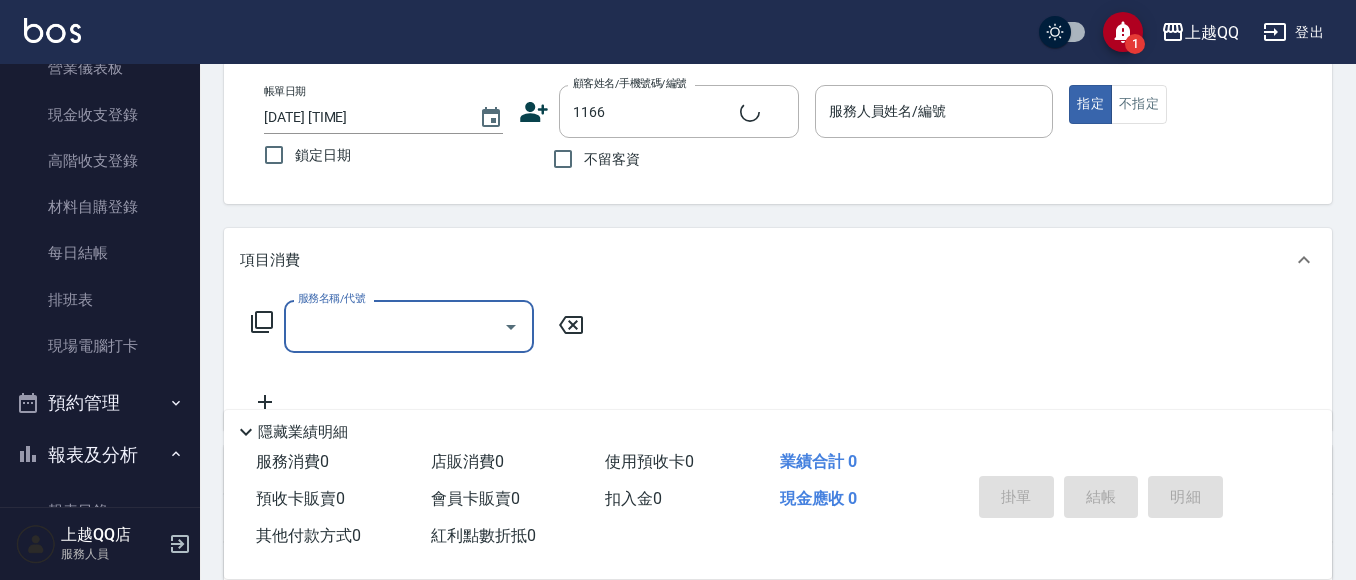 type on "2" 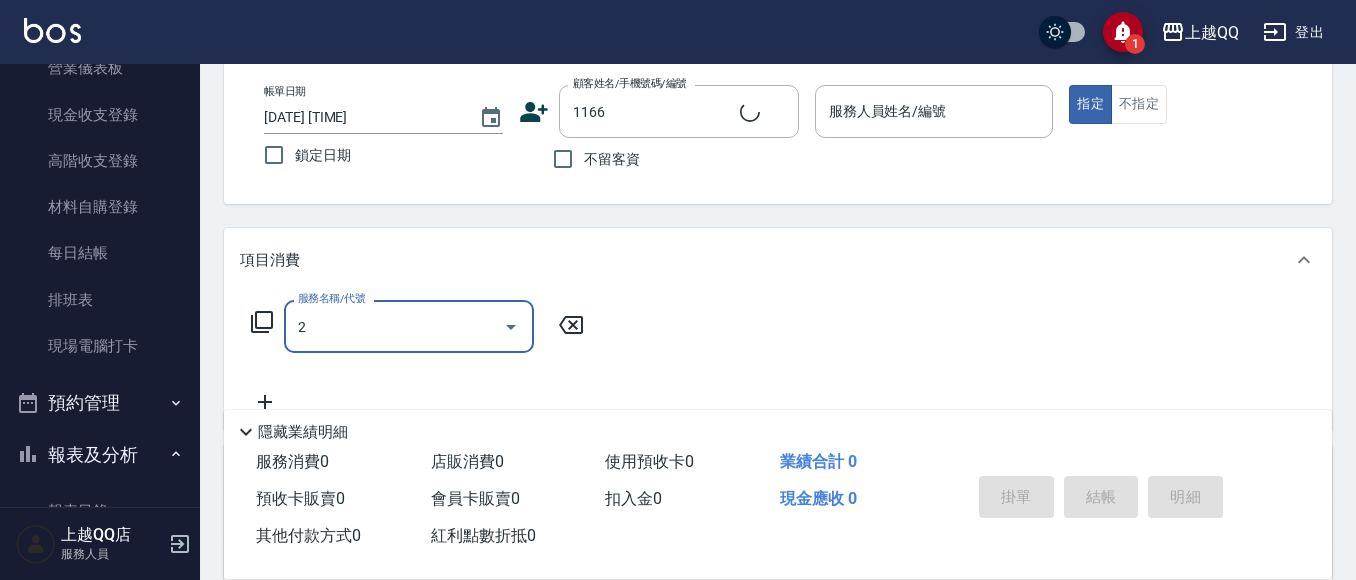 type on "[NAME]/[PHONE]/[NUMBER]" 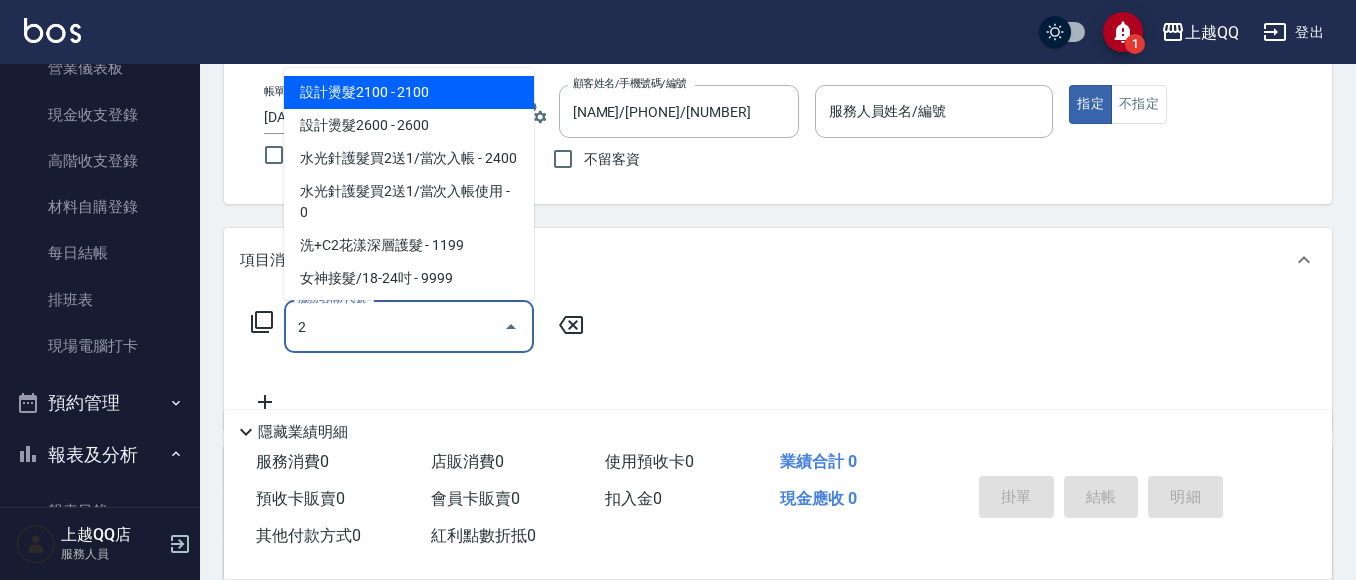 type on "20" 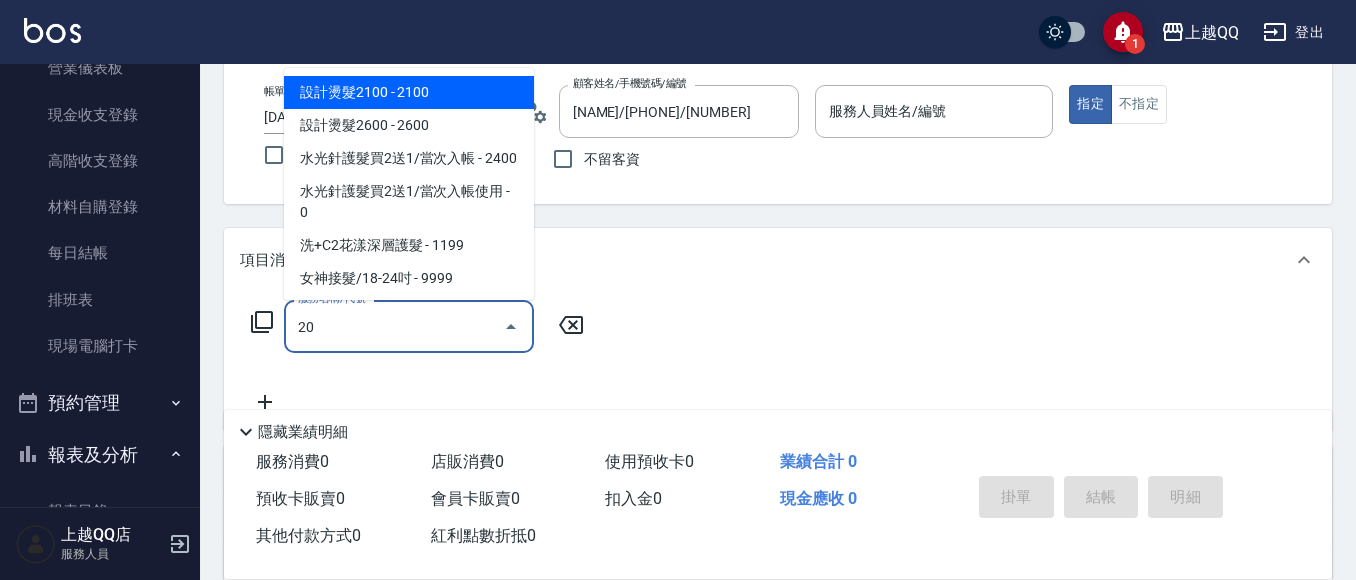type on "[NAME]-[NUMBER]" 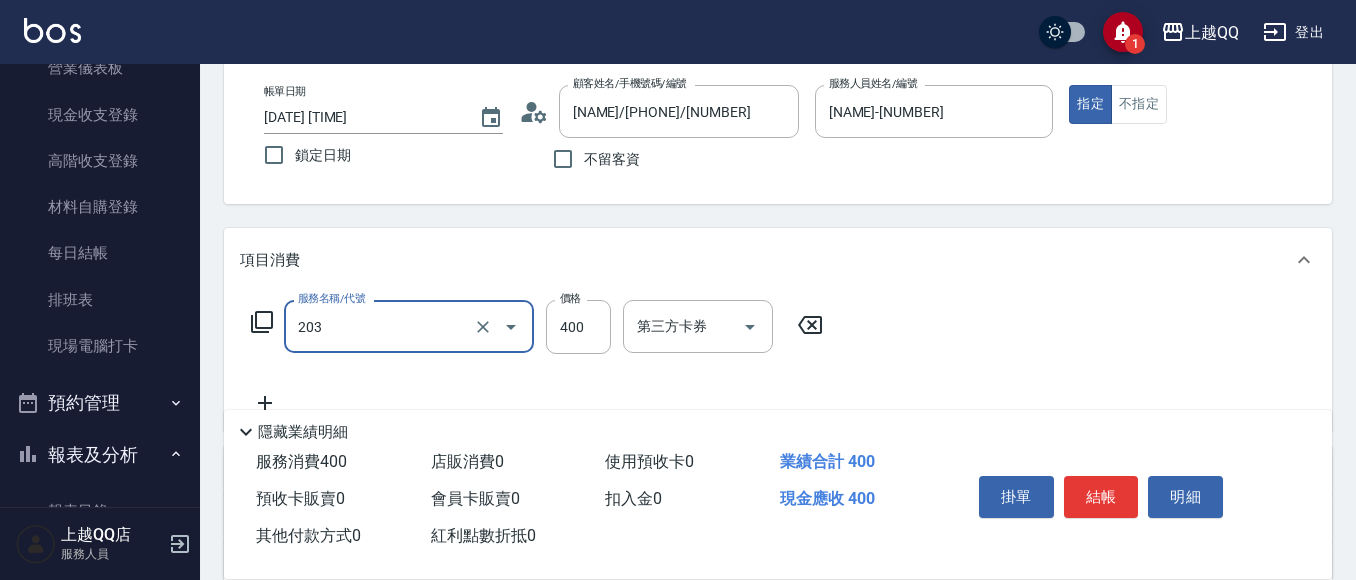 type on "指定單剪(203)" 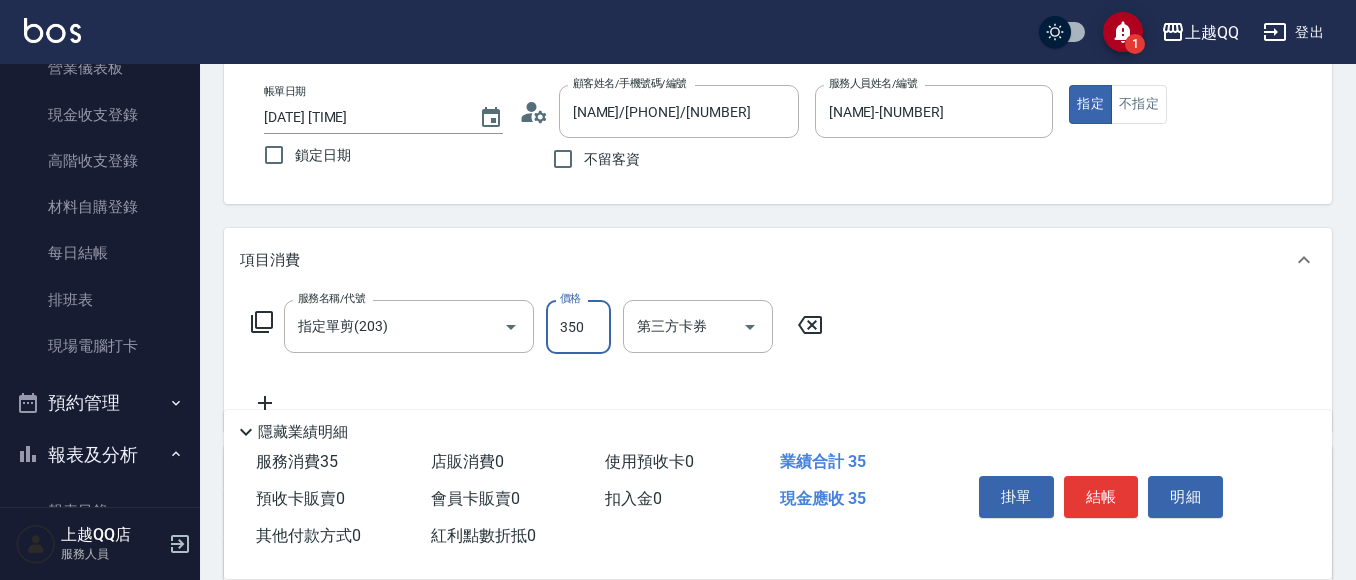 type on "350" 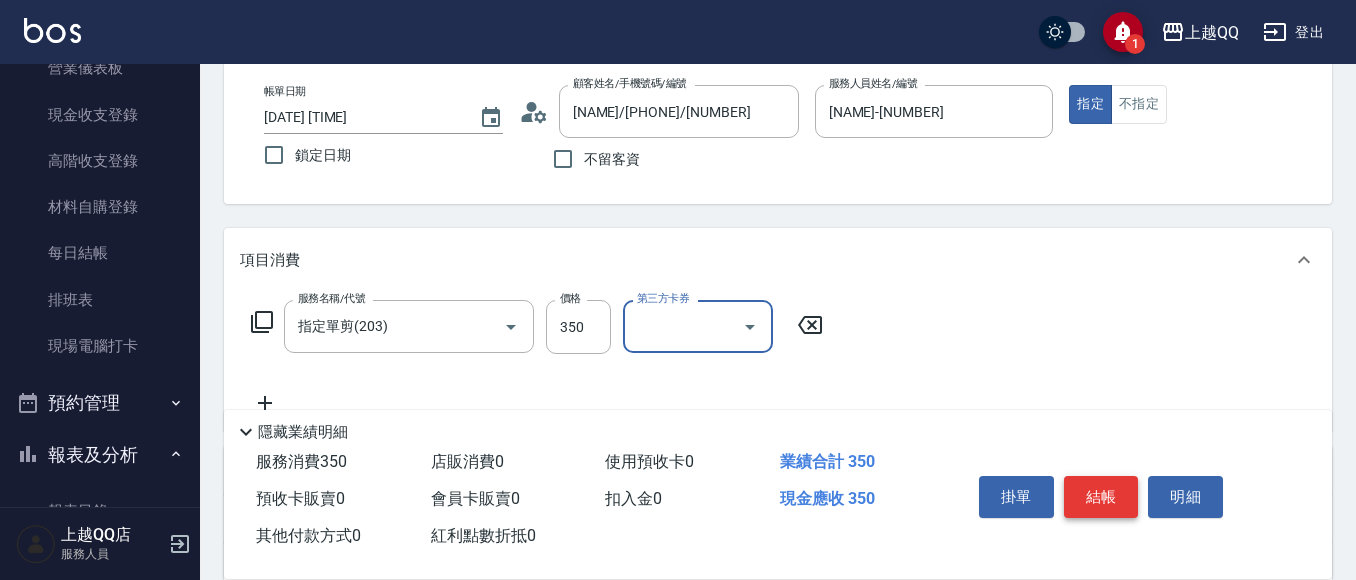 click on "結帳" at bounding box center [1101, 497] 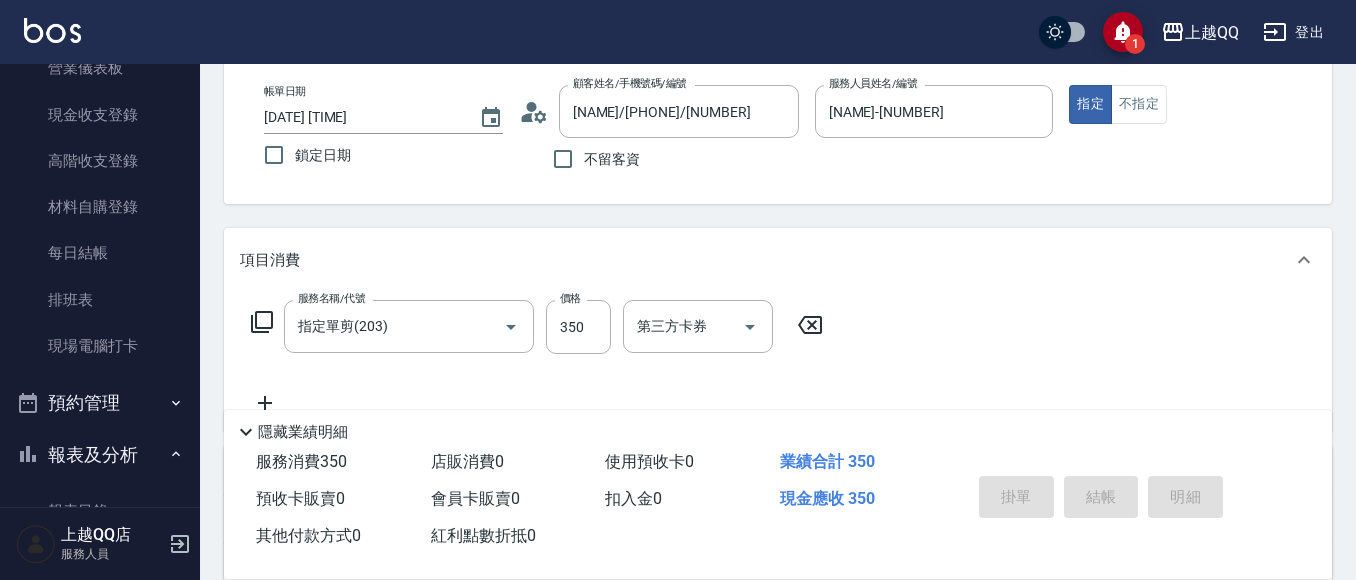 type on "[DATE] [TIME]" 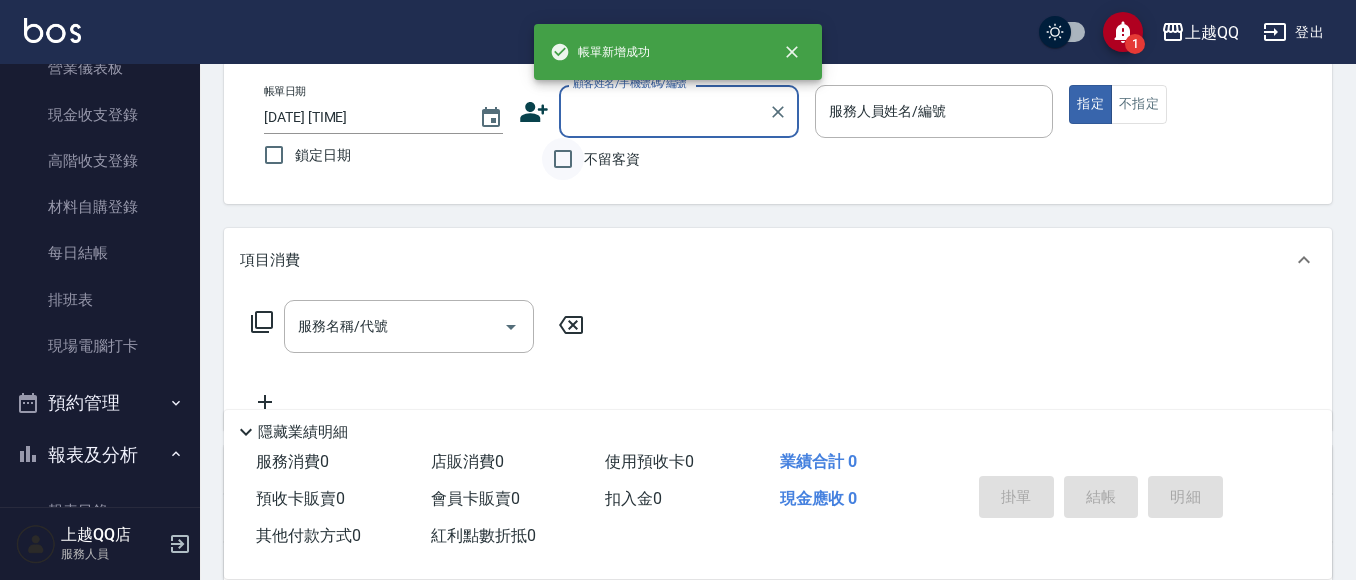 click on "不留客資" at bounding box center (563, 159) 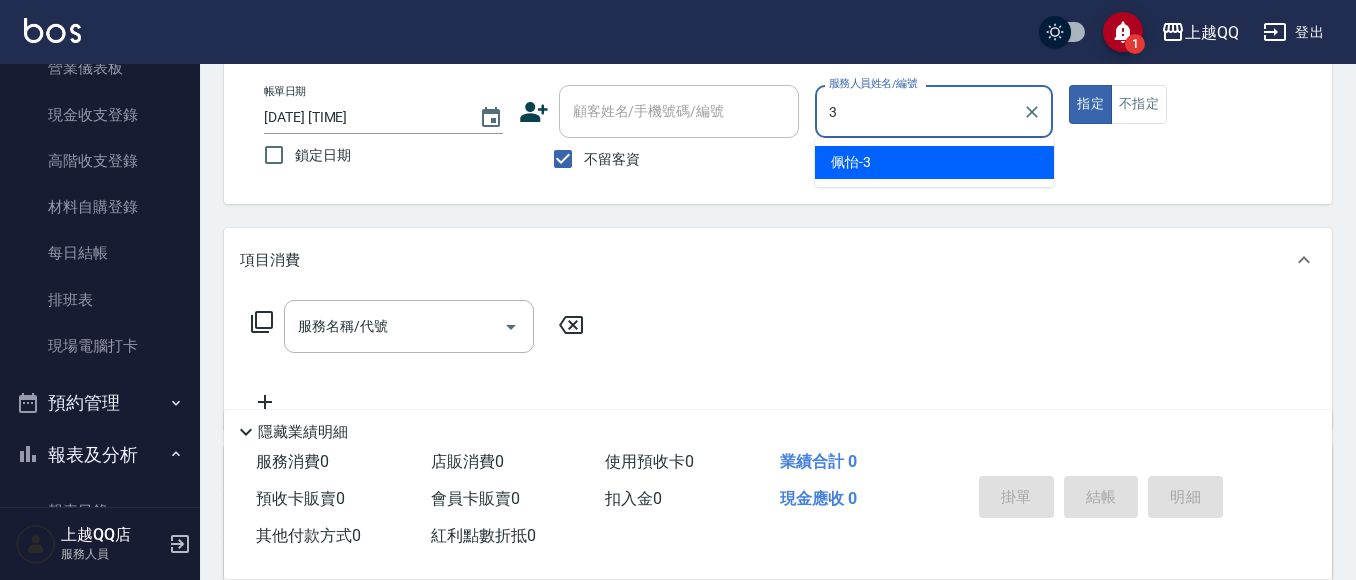 type on "[NAME]-[NUMBER]" 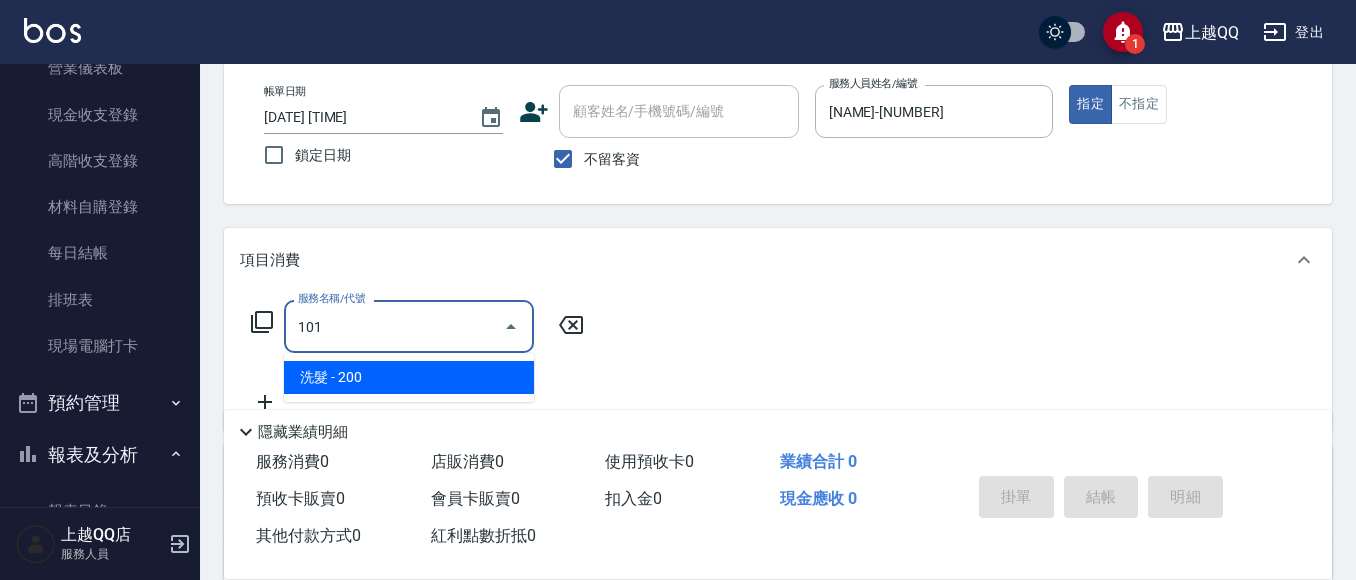 type on "洗髮(101)" 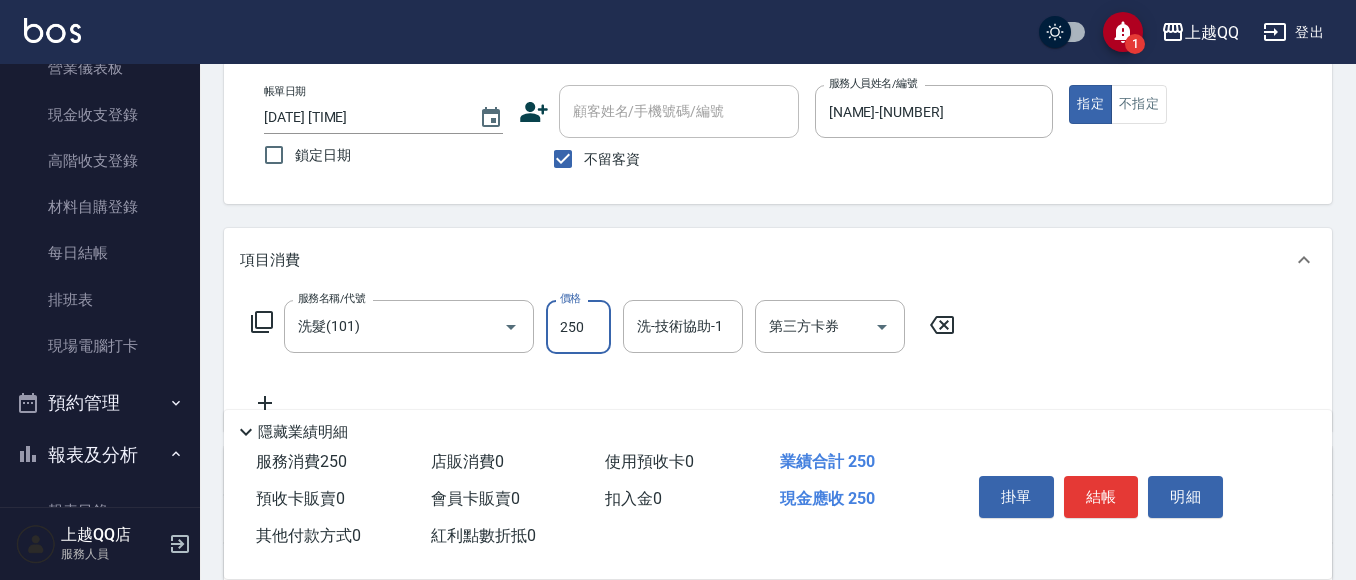 type on "250" 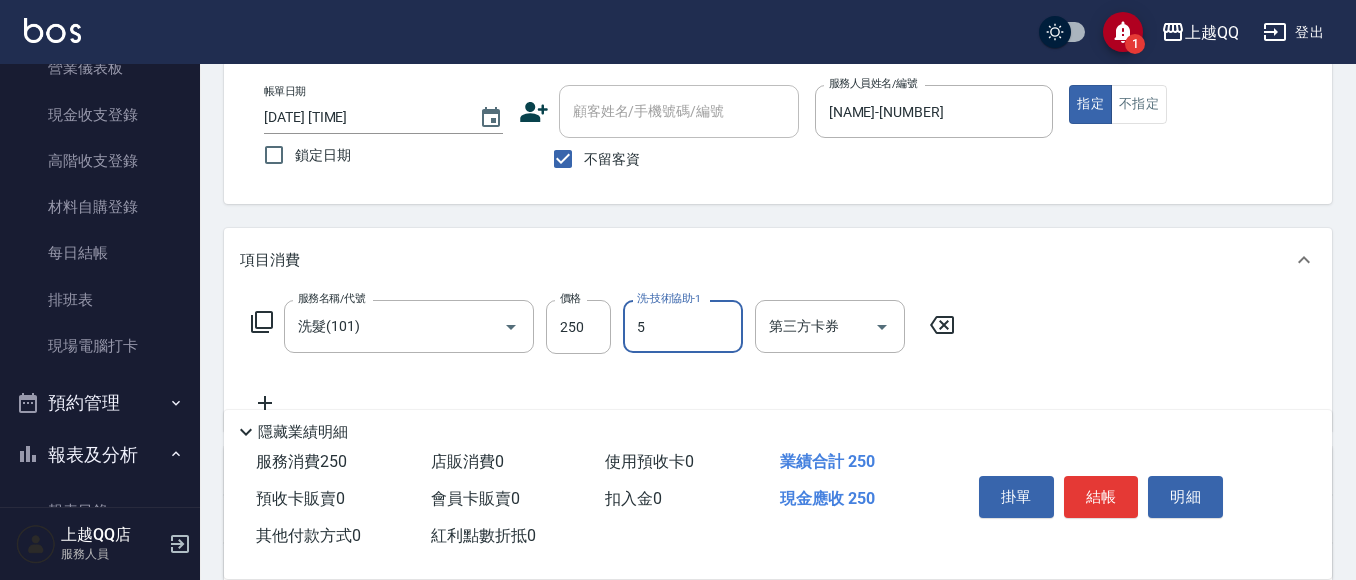 type on "林昱慈-5" 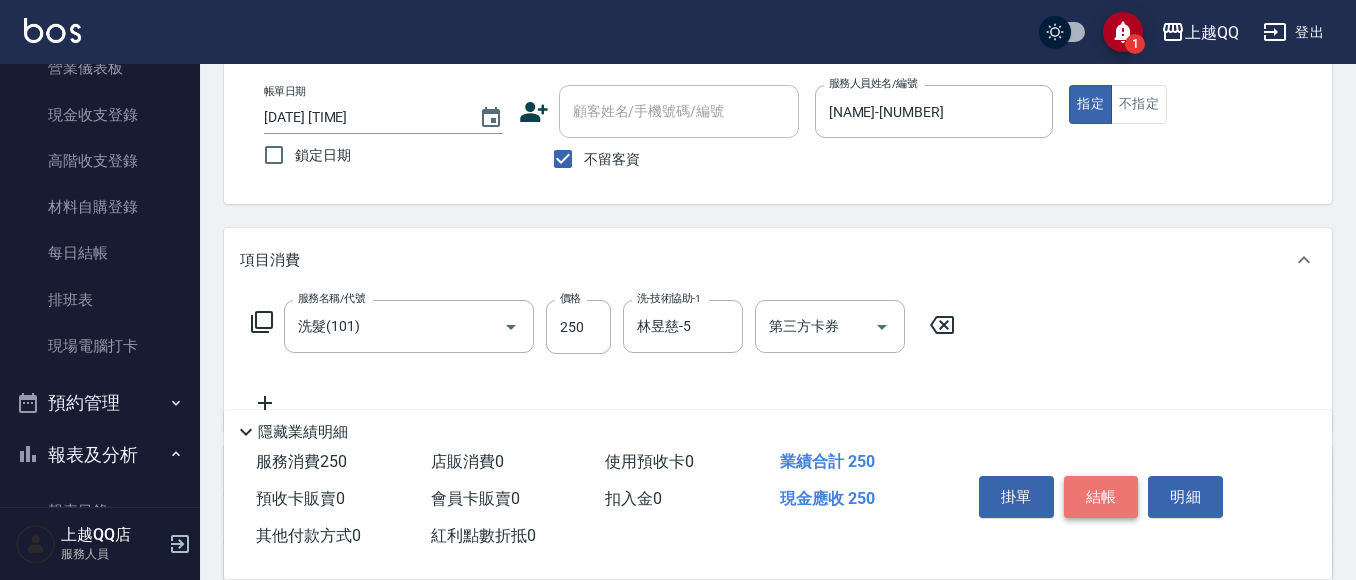 click on "結帳" at bounding box center (1101, 497) 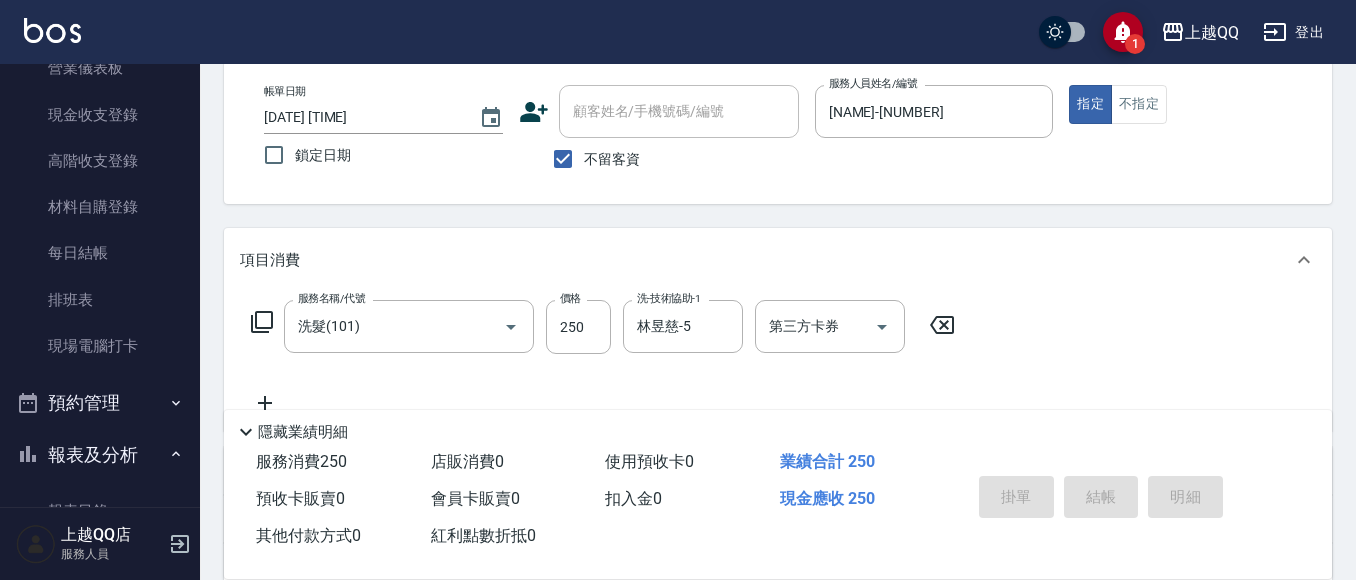 type on "[DATE] [TIME]" 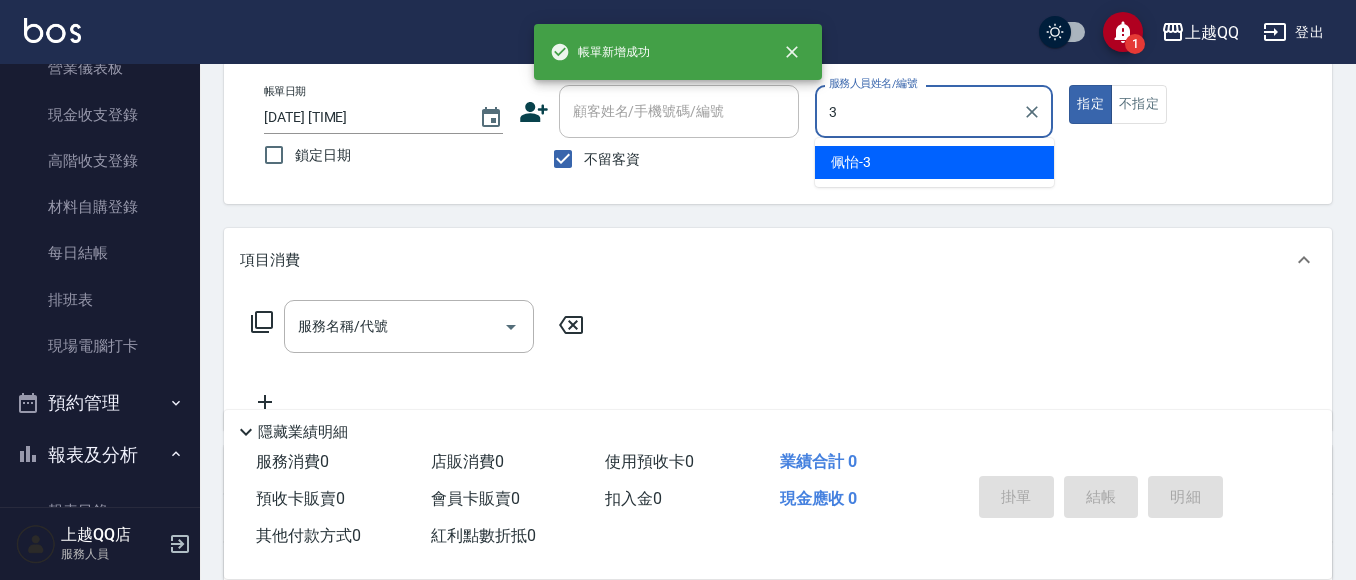 type on "[NAME]-[NUMBER]" 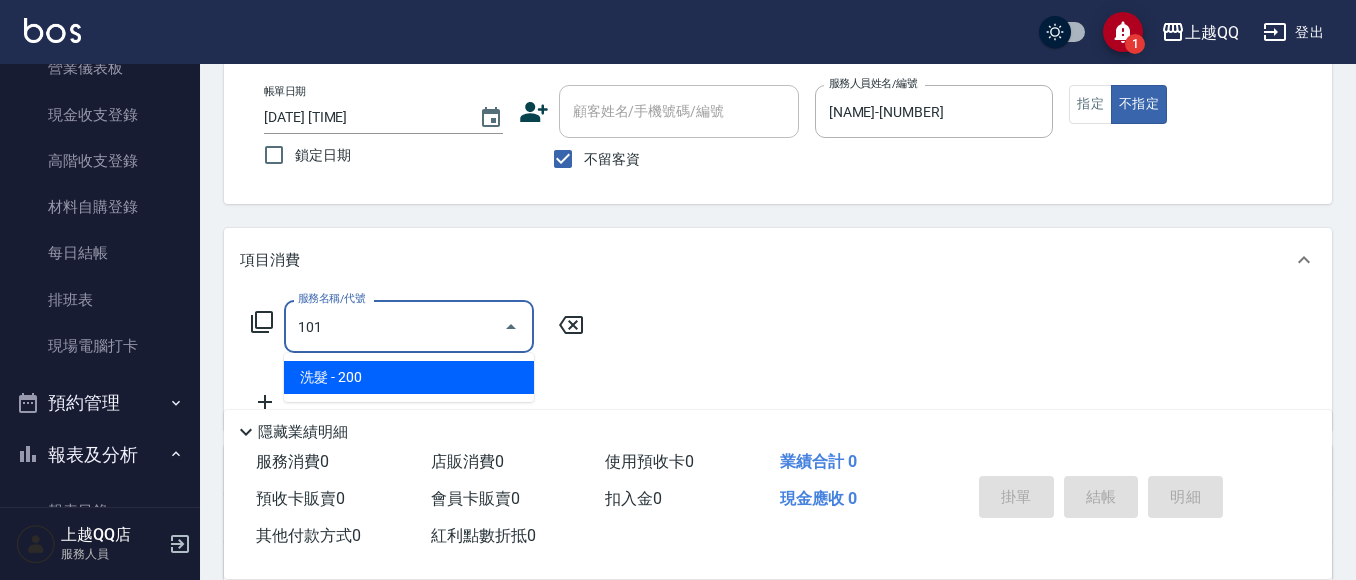 type on "洗髮(101)" 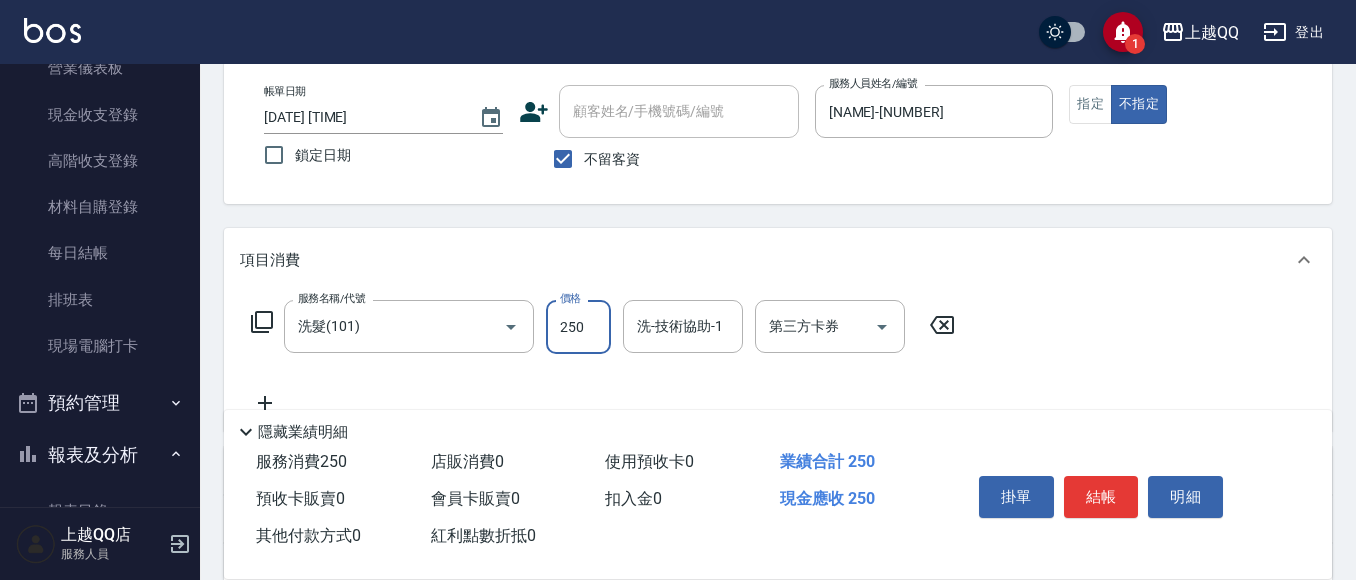type on "250" 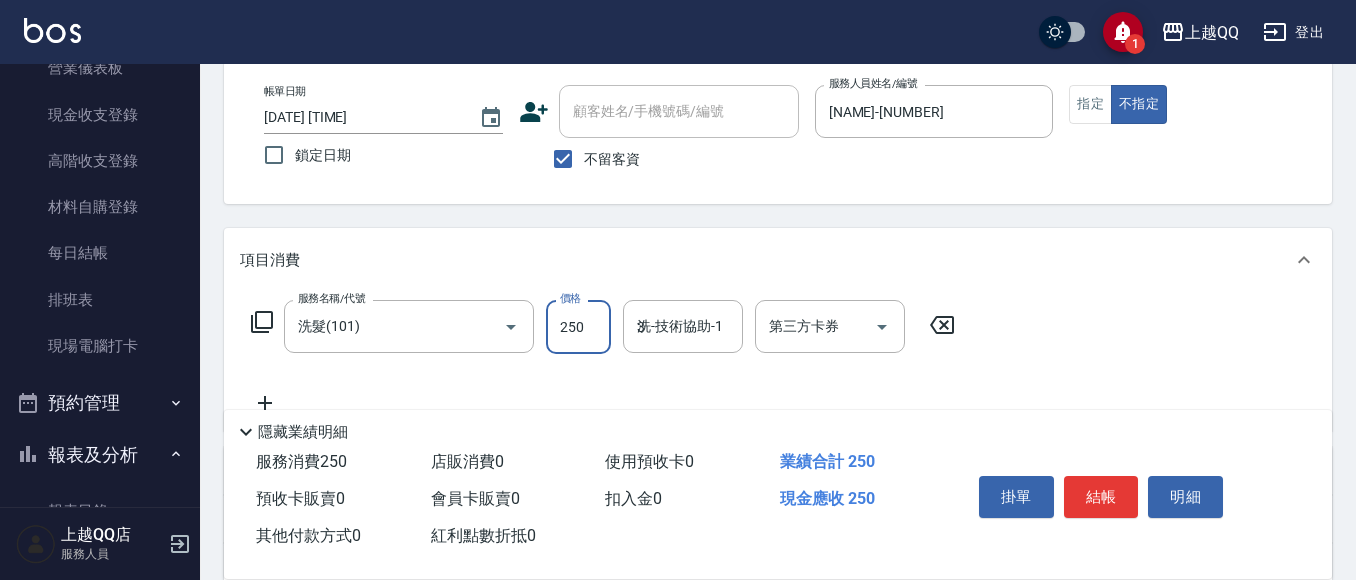type on "[NAME]-[NUMBER]" 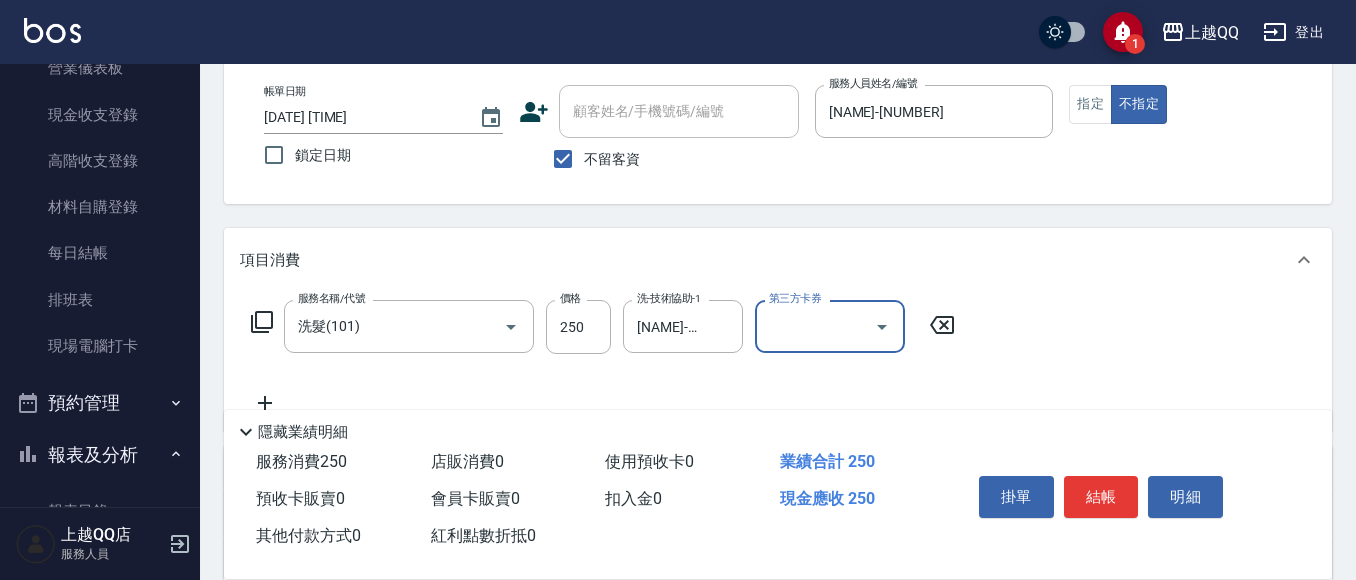 click on "掛單 結帳 明細" at bounding box center (1101, 499) 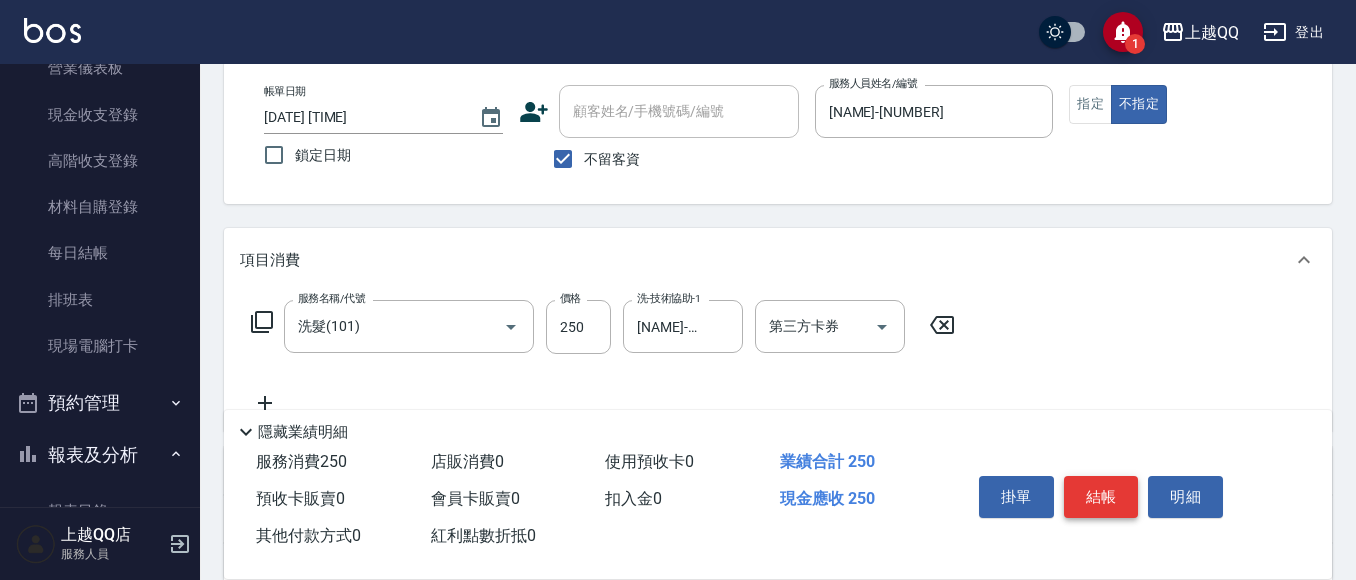 click on "掛單 結帳 明細" at bounding box center [1101, 499] 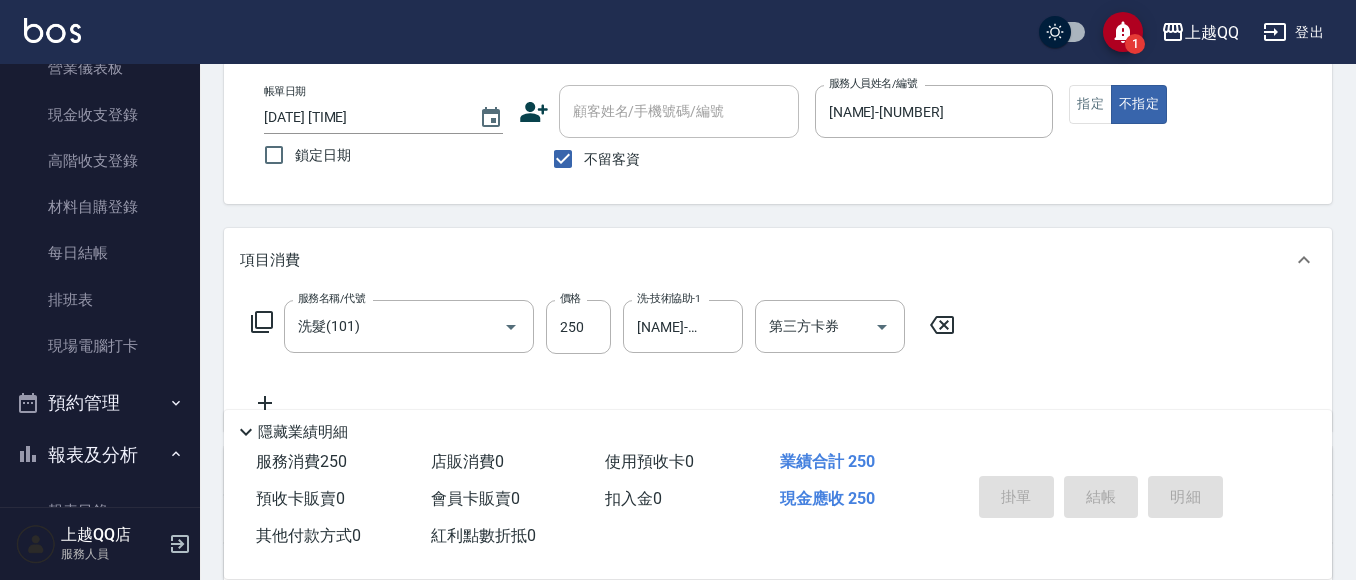 type 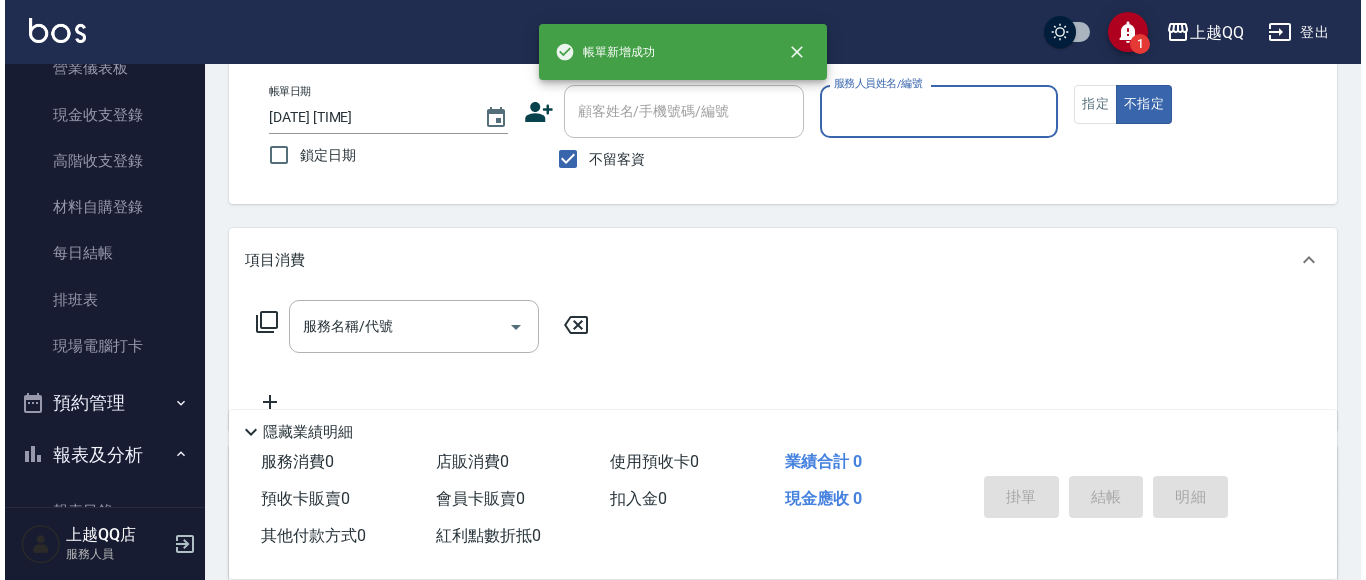 scroll, scrollTop: 0, scrollLeft: 0, axis: both 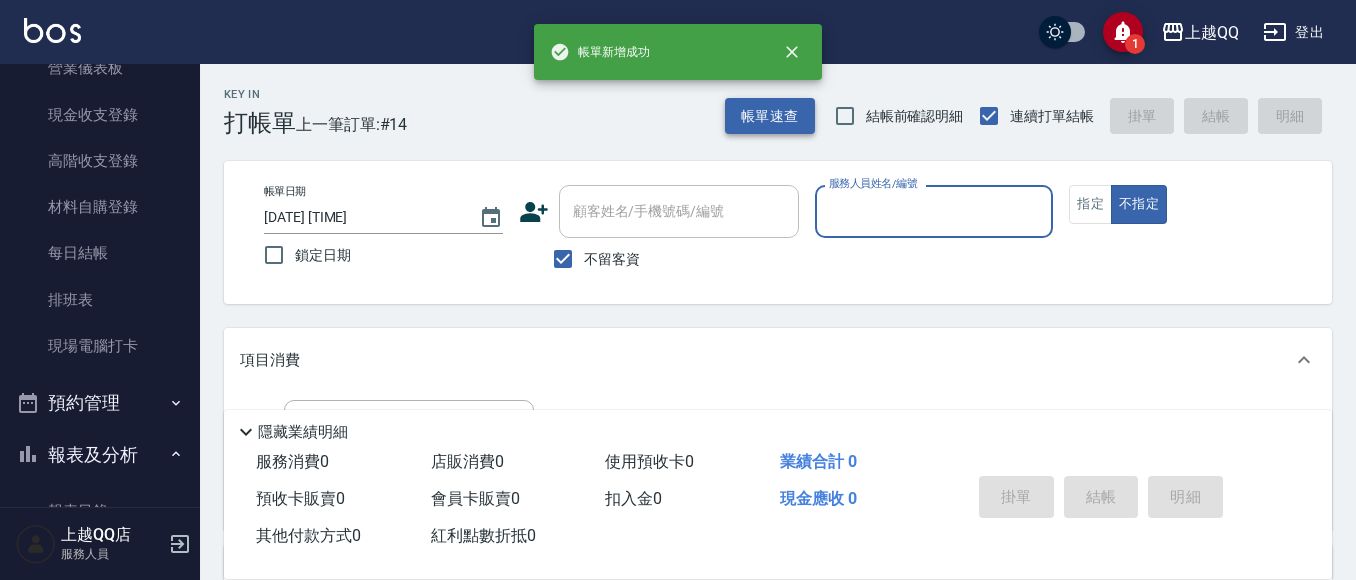 click on "帳單速查" at bounding box center (770, 116) 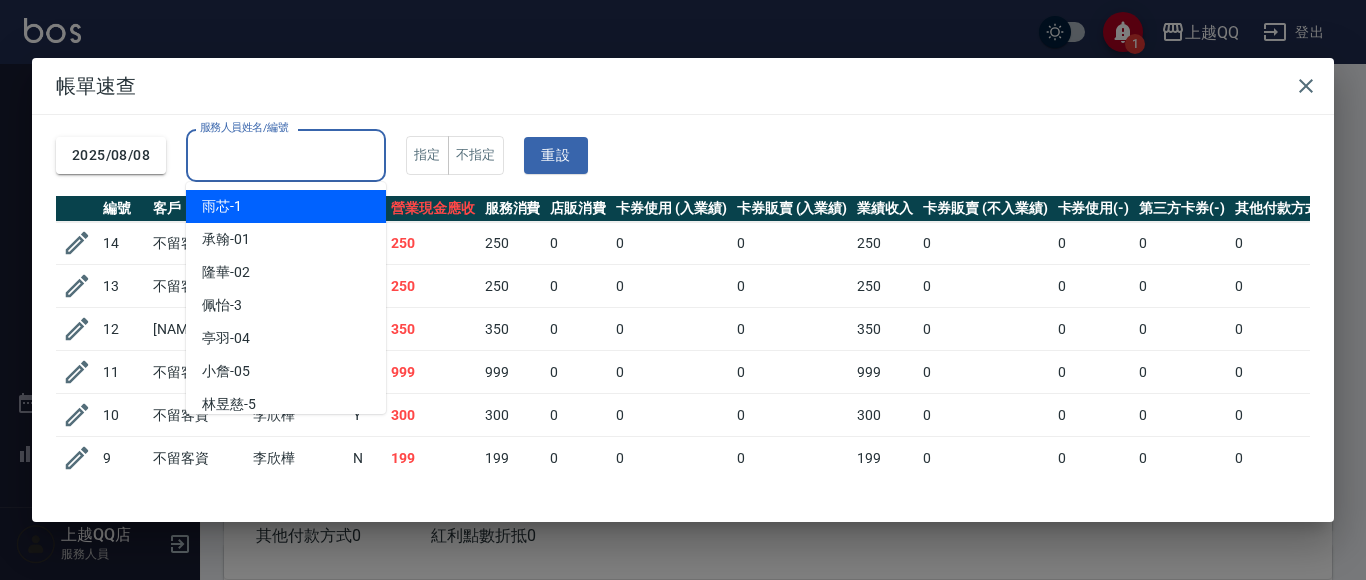 drag, startPoint x: 306, startPoint y: 152, endPoint x: 444, endPoint y: 146, distance: 138.13037 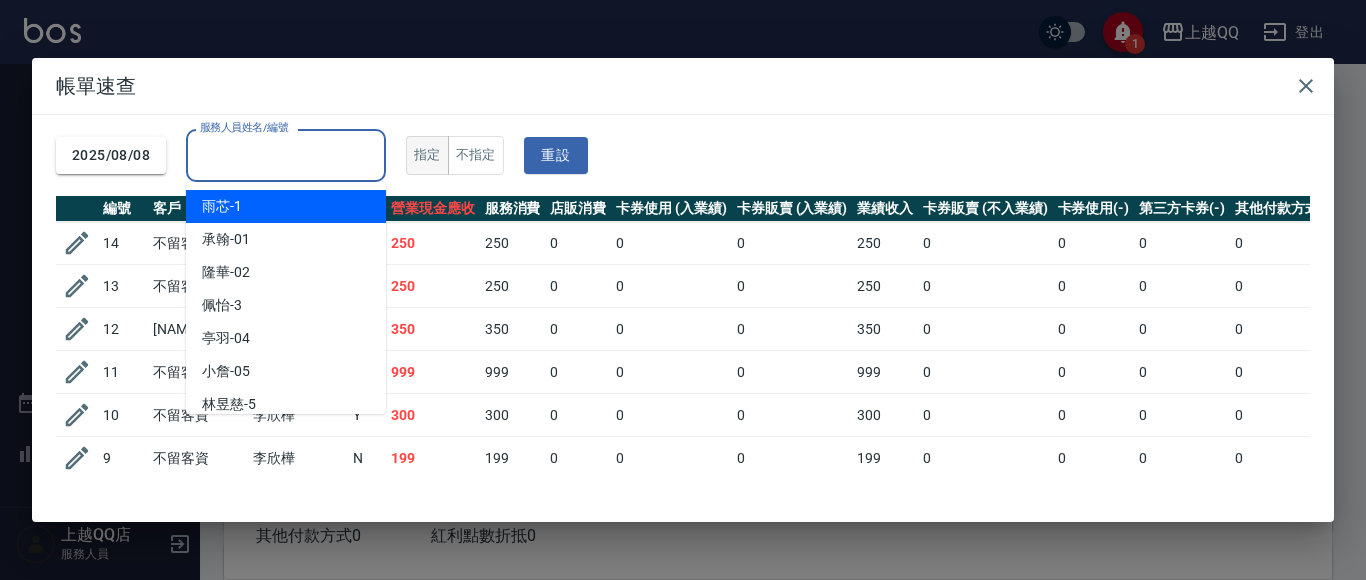 click on "服務人員姓名/編號" at bounding box center [286, 155] 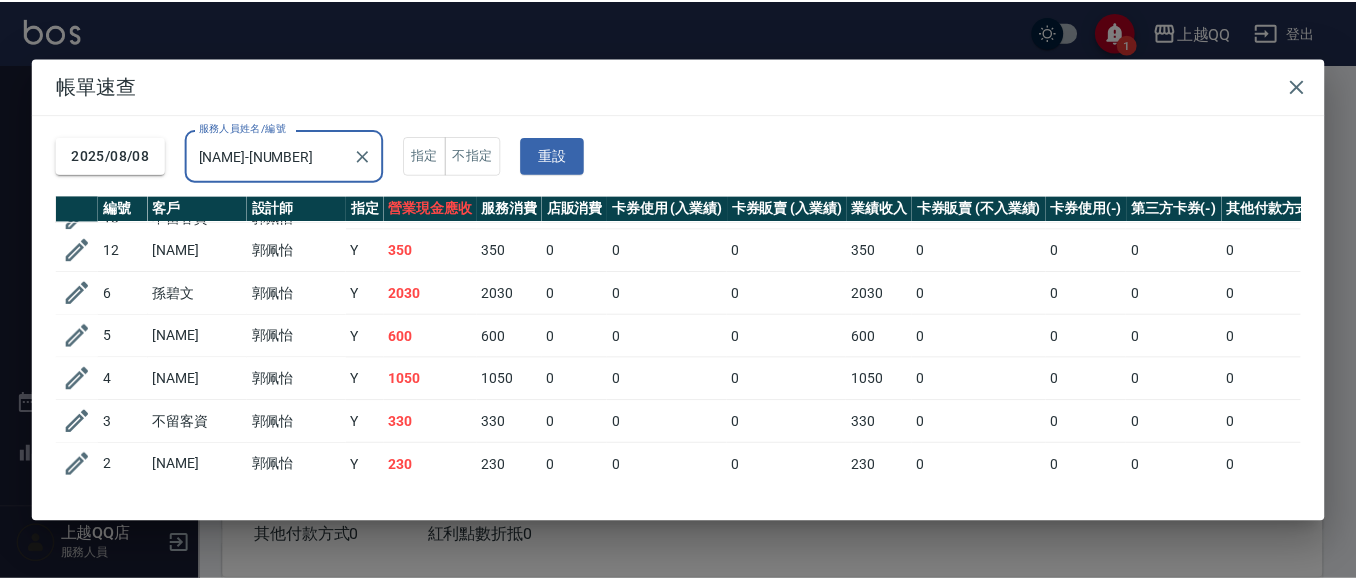 scroll, scrollTop: 0, scrollLeft: 0, axis: both 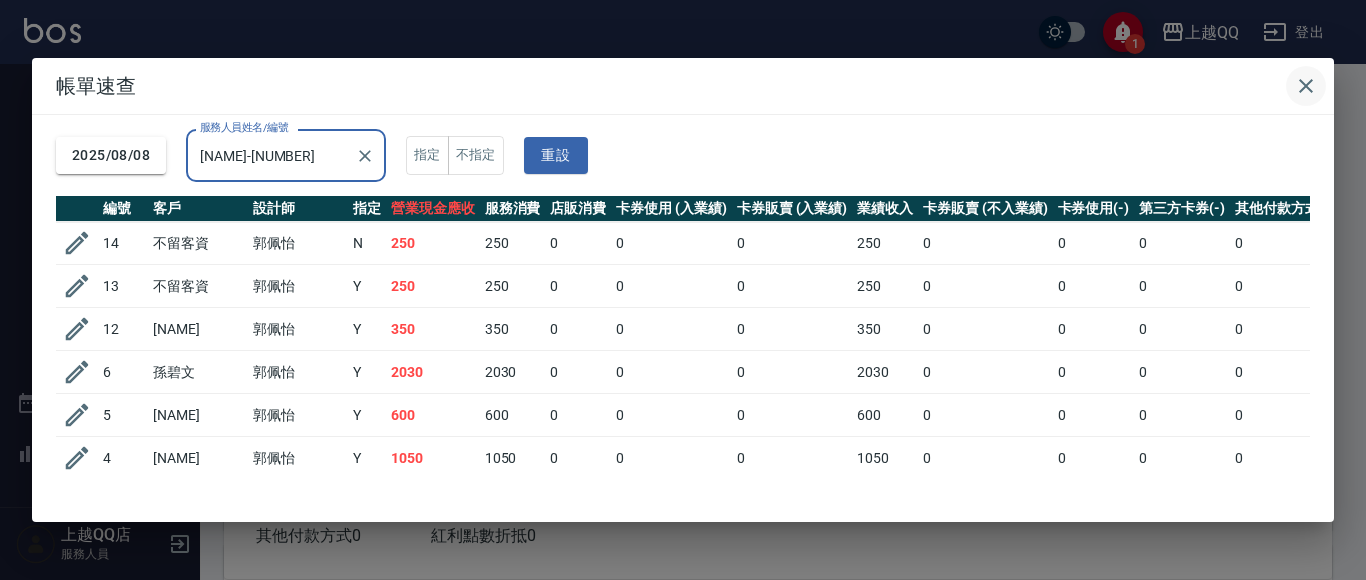 type on "[NAME]-[NUMBER]" 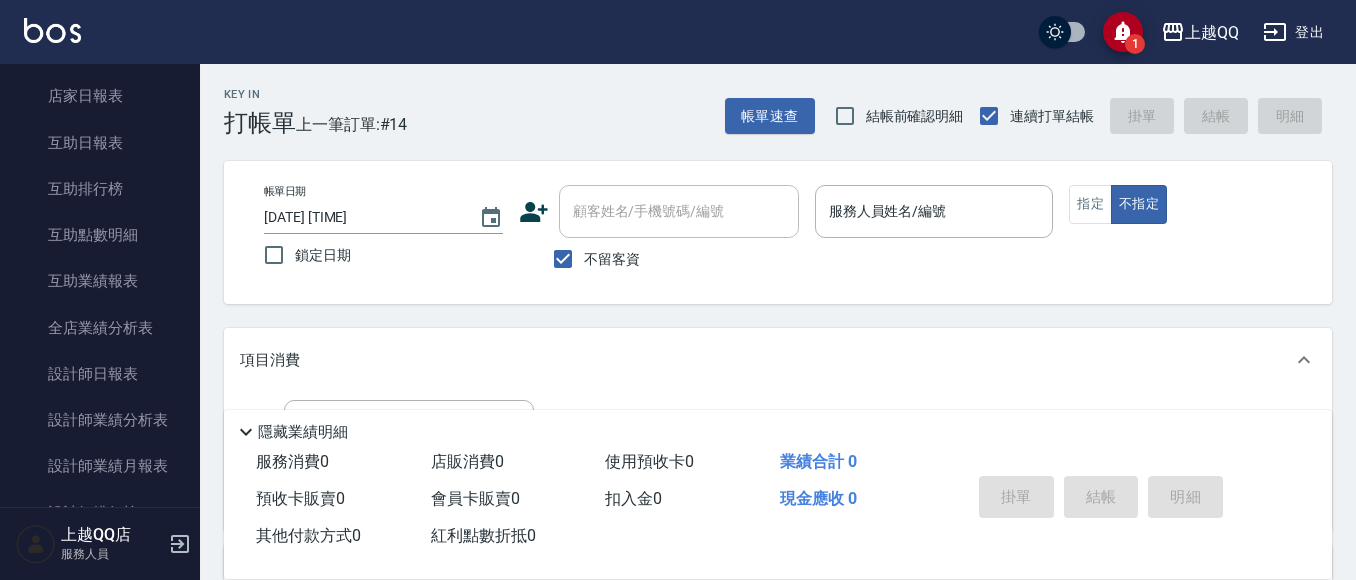 scroll, scrollTop: 770, scrollLeft: 0, axis: vertical 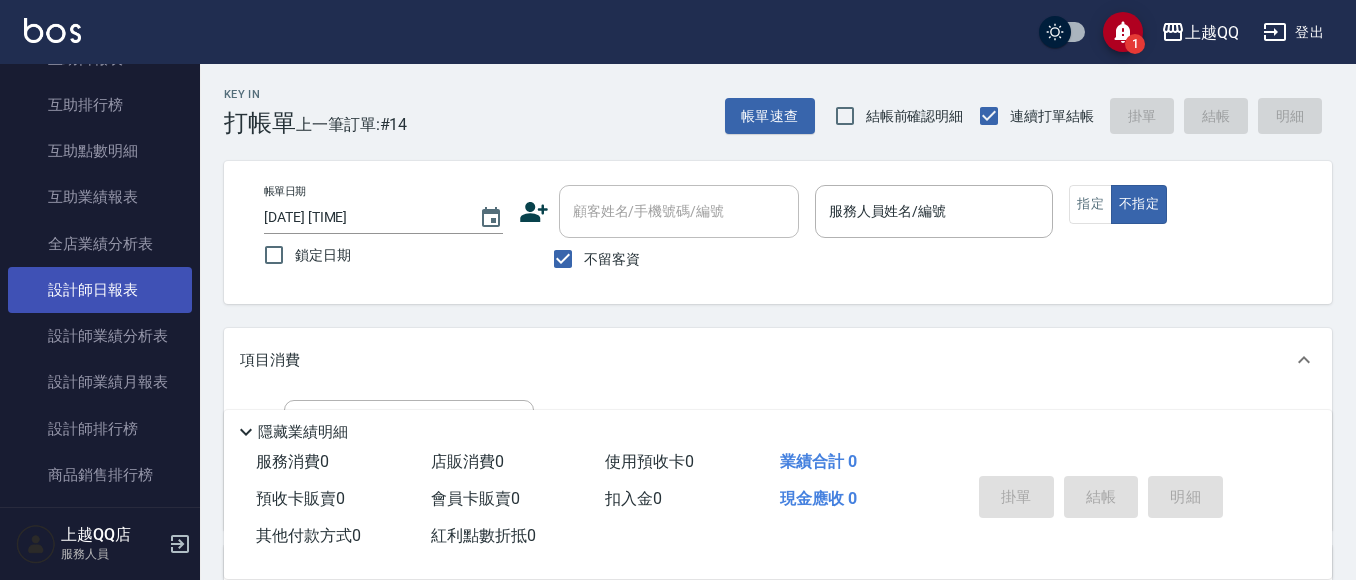 click on "設計師日報表" at bounding box center (100, 290) 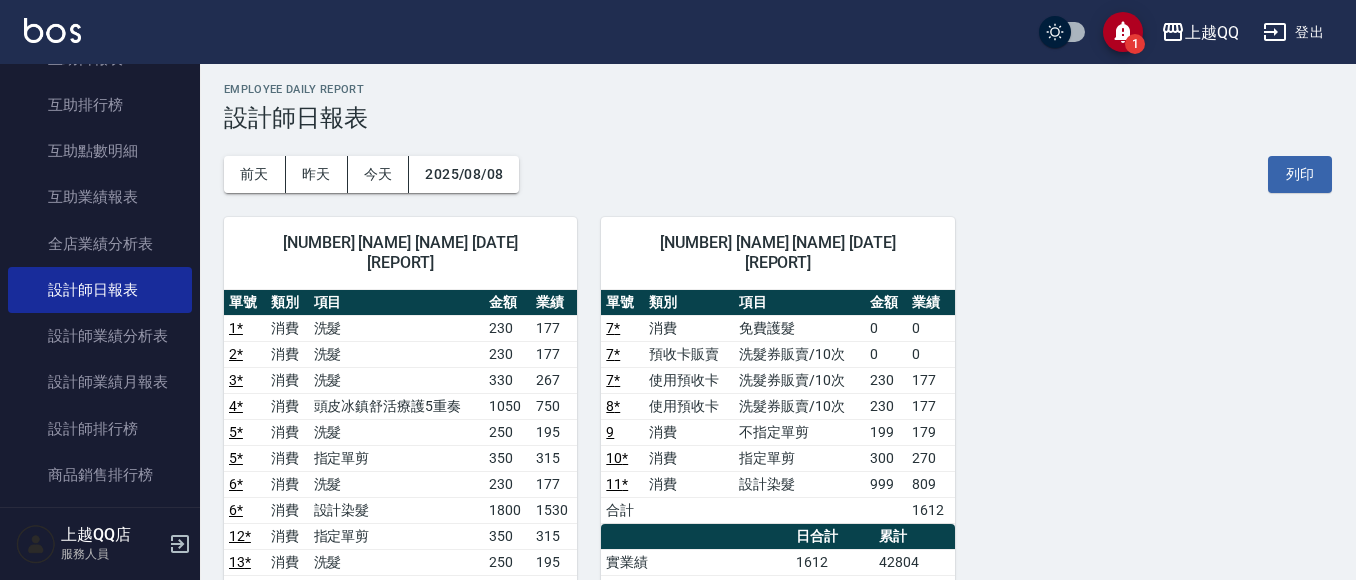 scroll, scrollTop: 0, scrollLeft: 0, axis: both 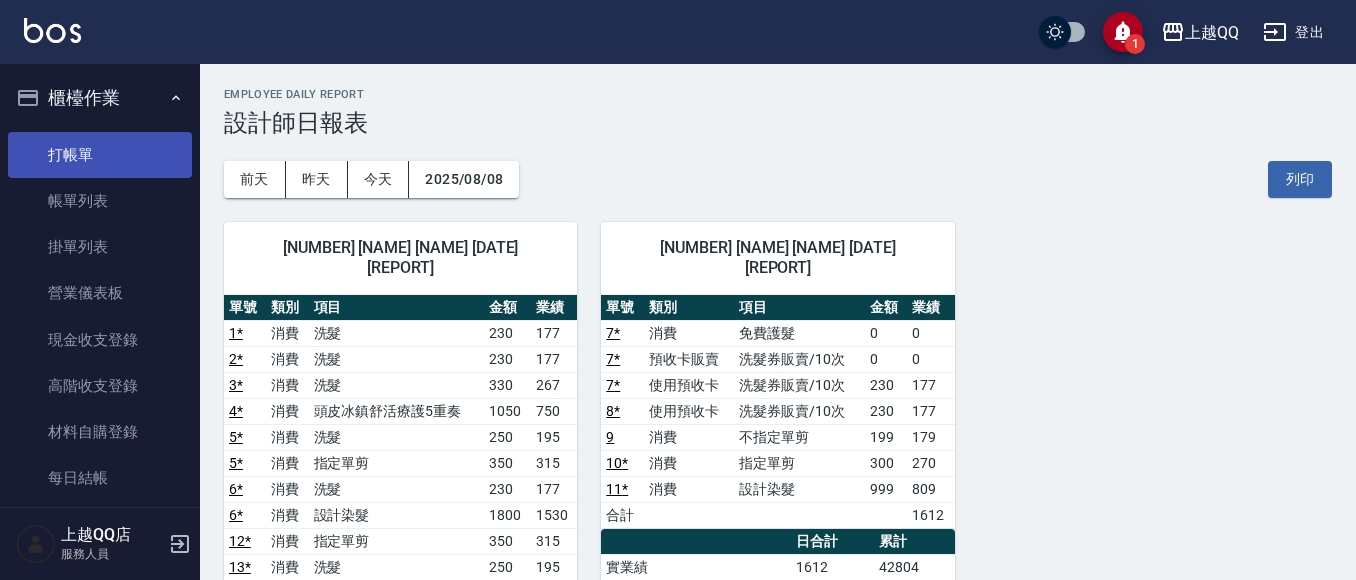 click on "打帳單" at bounding box center [100, 155] 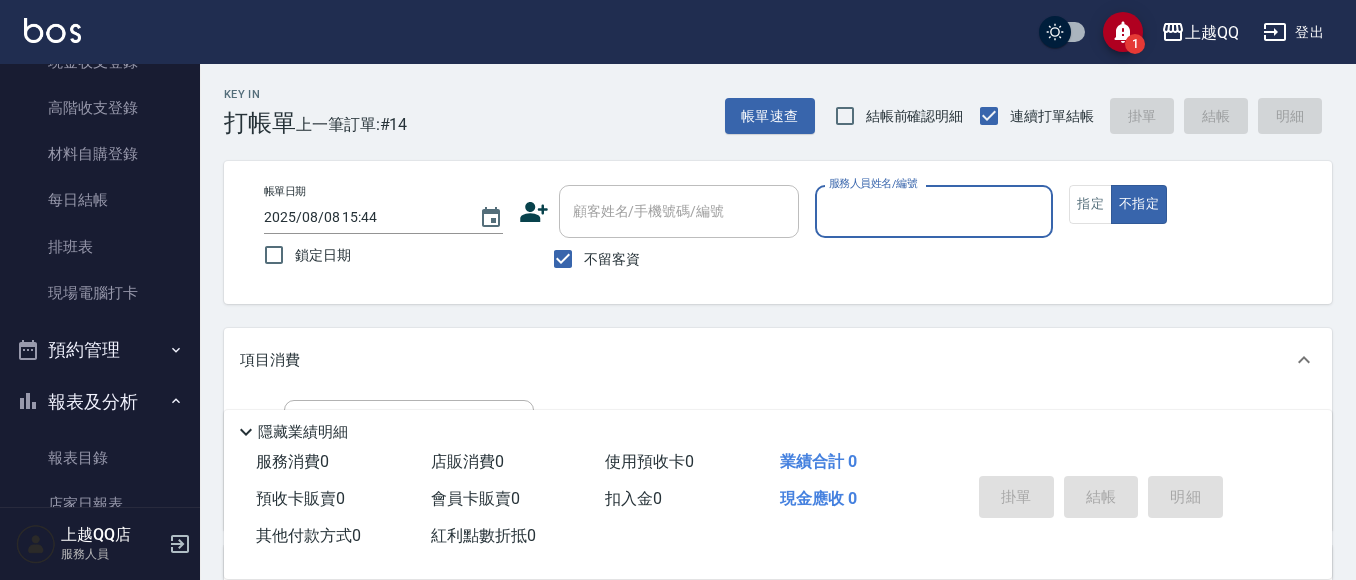 scroll, scrollTop: 325, scrollLeft: 0, axis: vertical 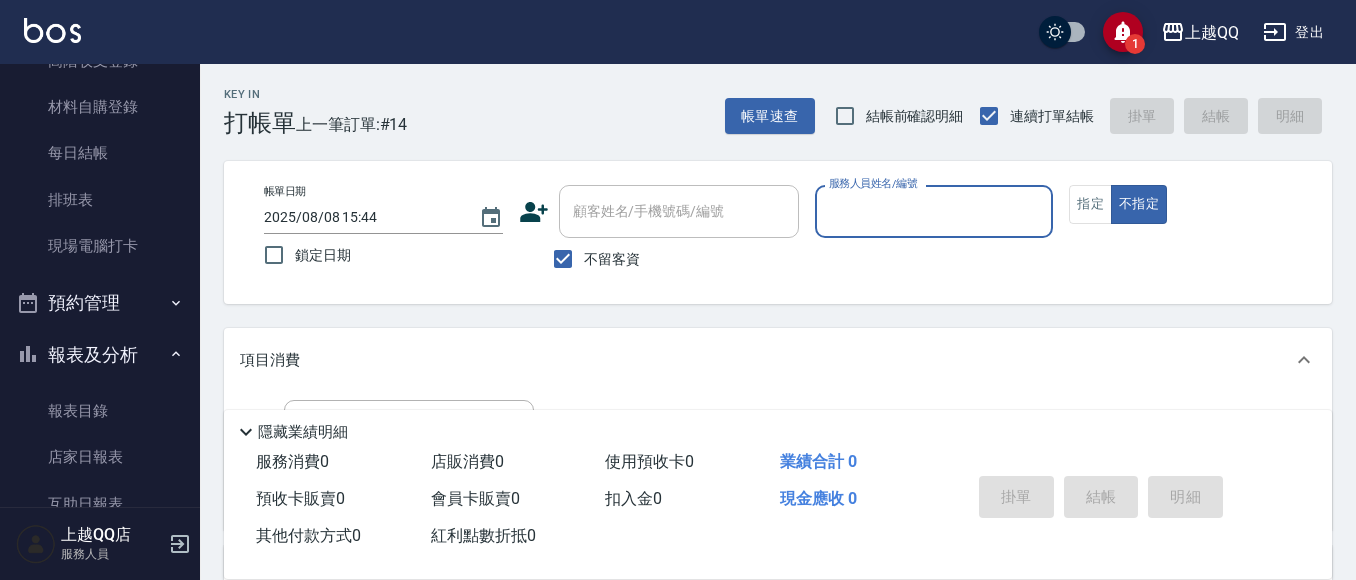 click on "報表及分析" at bounding box center [100, 355] 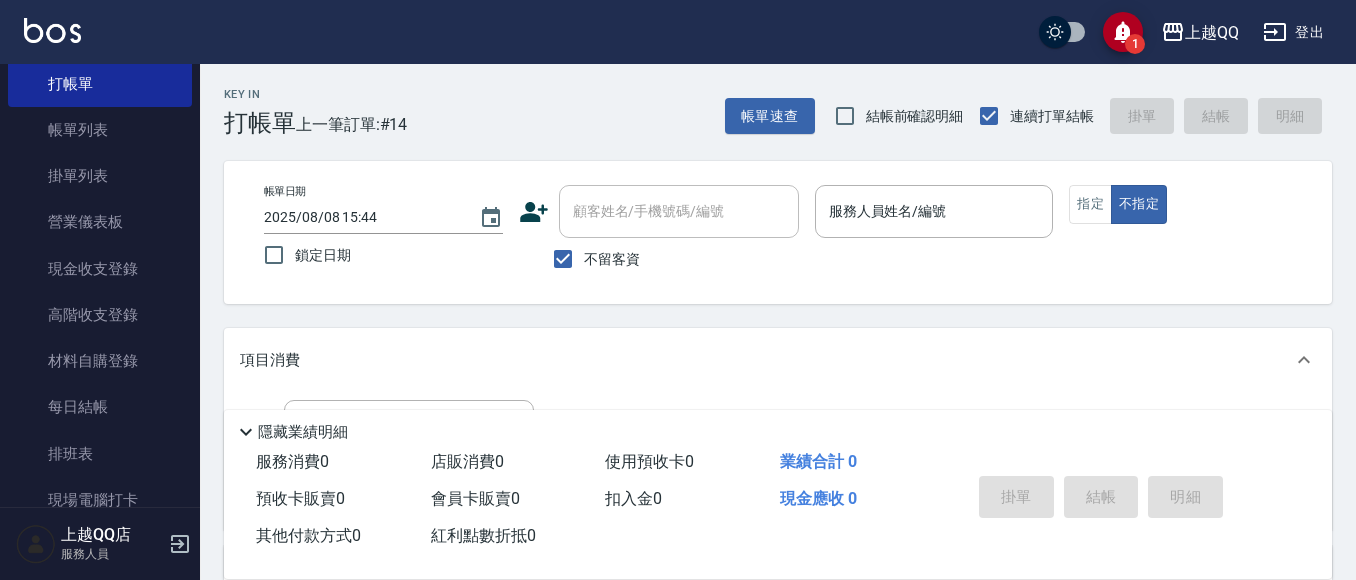 scroll, scrollTop: 0, scrollLeft: 0, axis: both 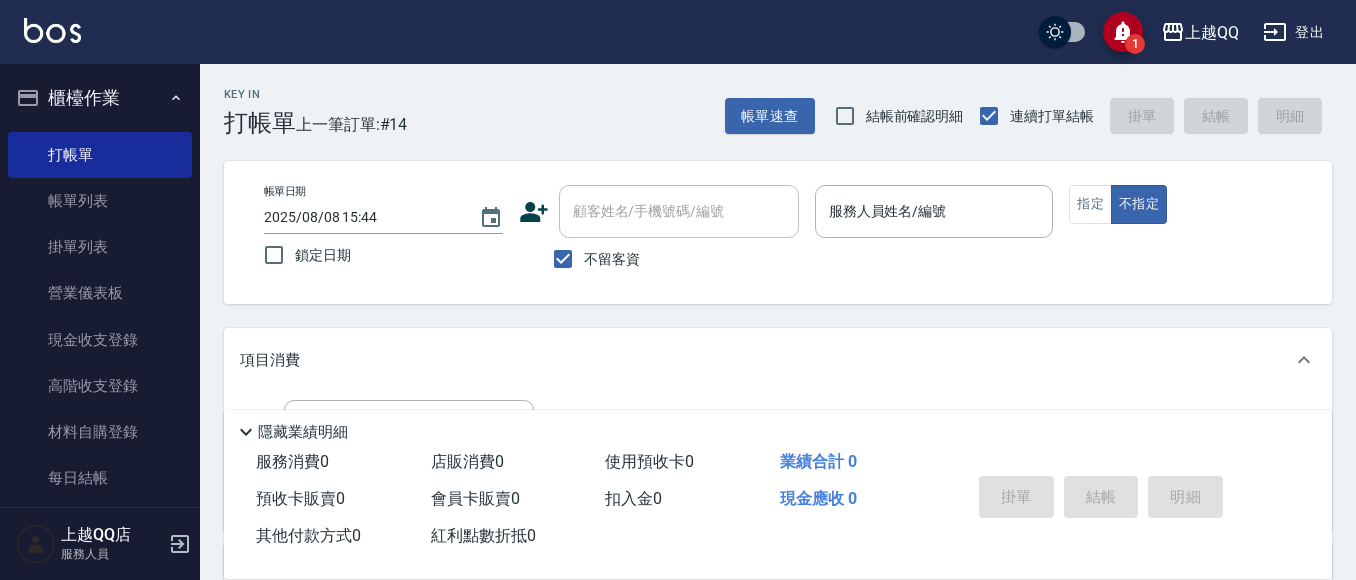 type 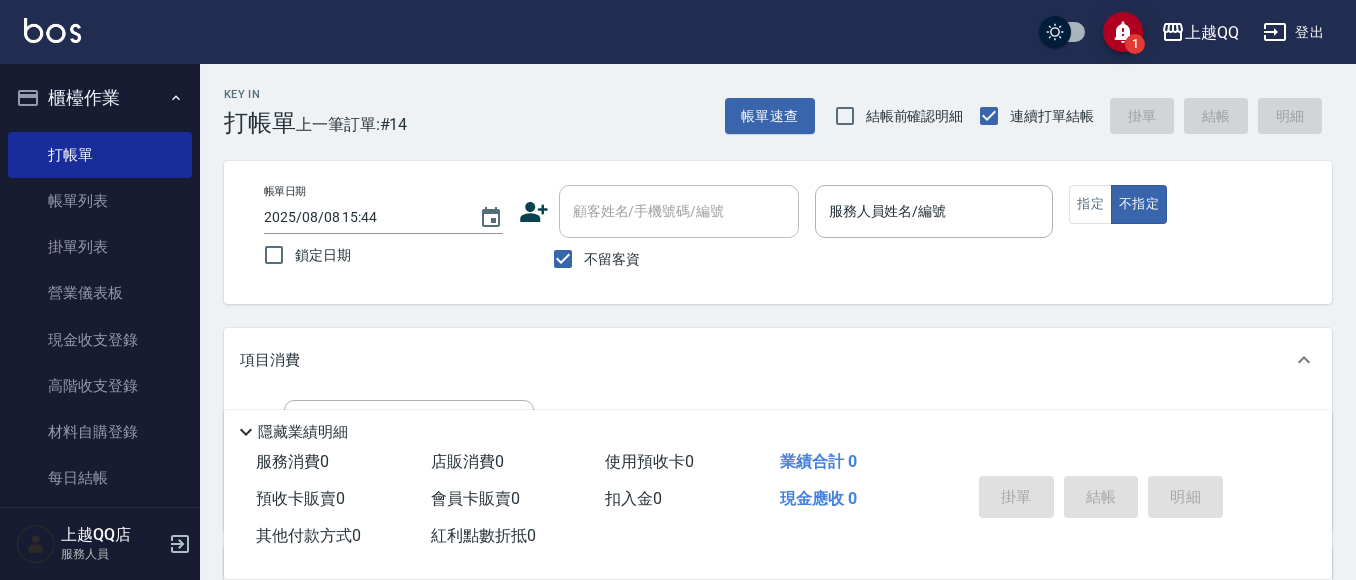 click on "報表及分析" at bounding box center [100, 680] 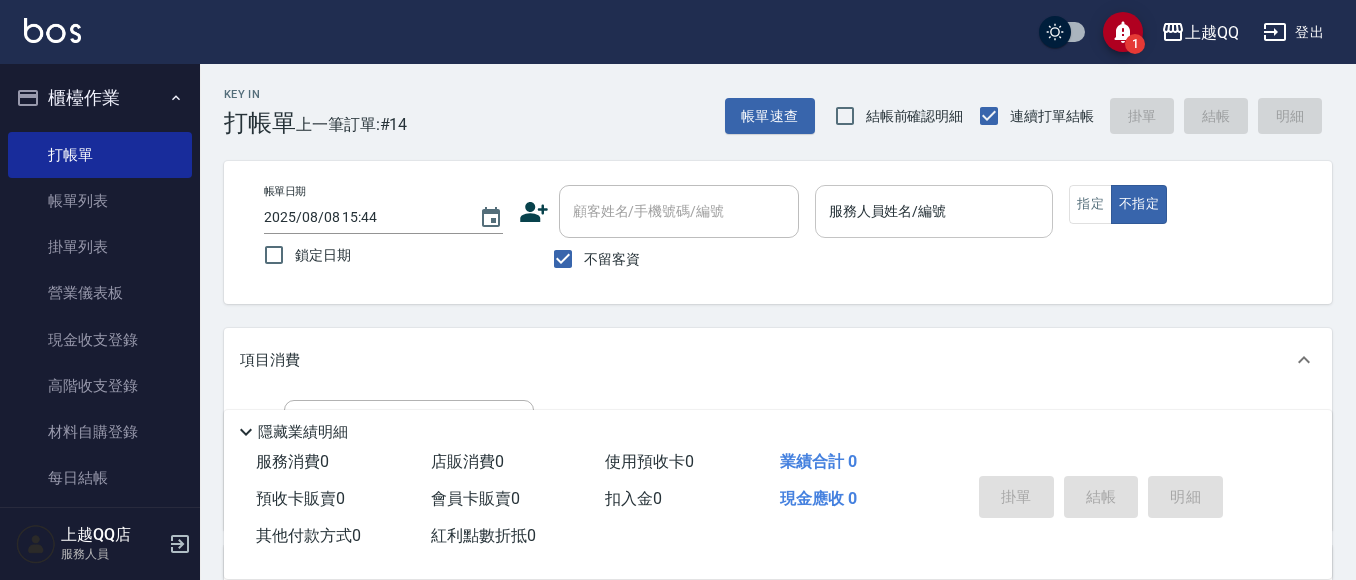 click on "服務人員姓名/編號" at bounding box center (934, 211) 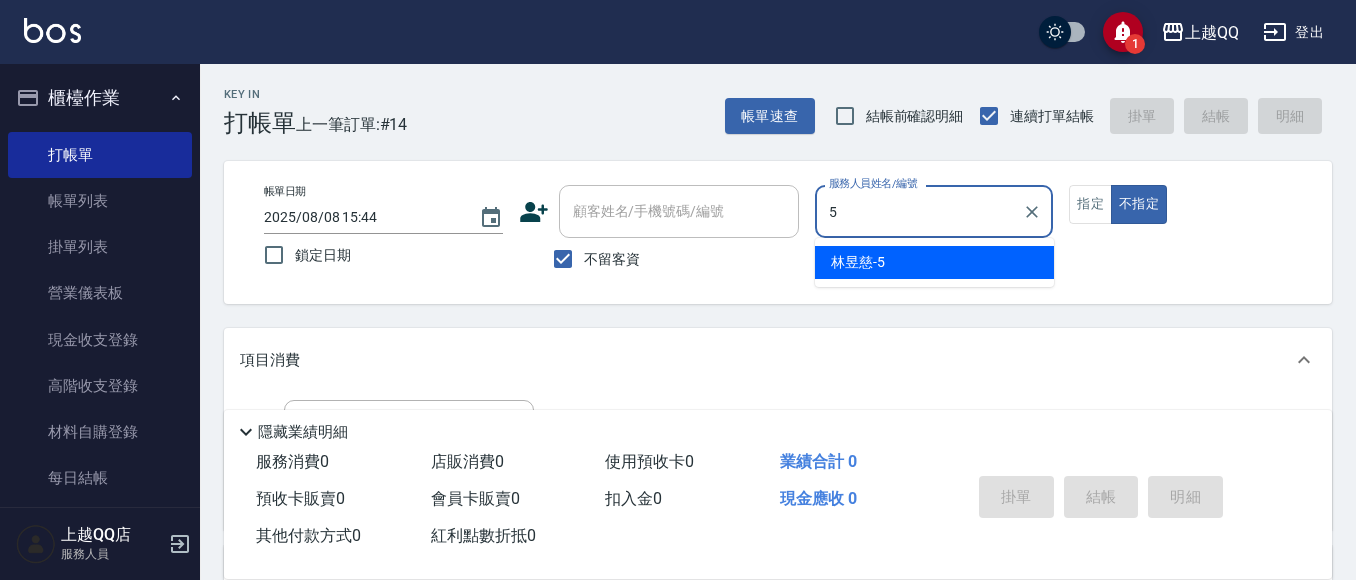 type on "5" 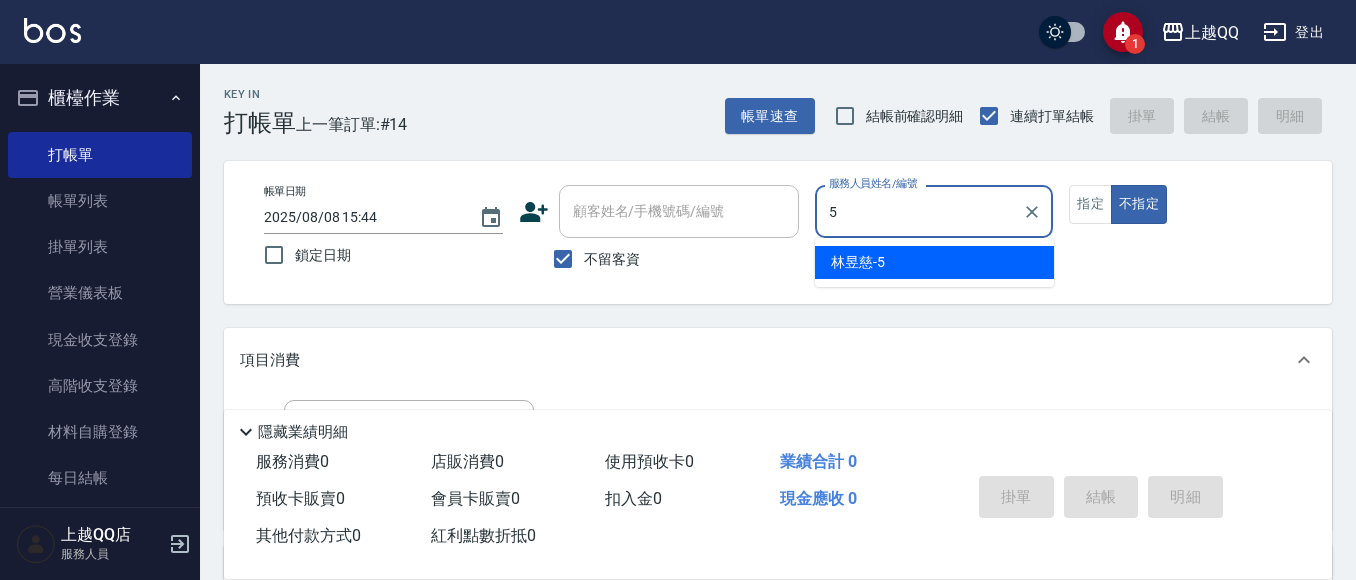 type on "false" 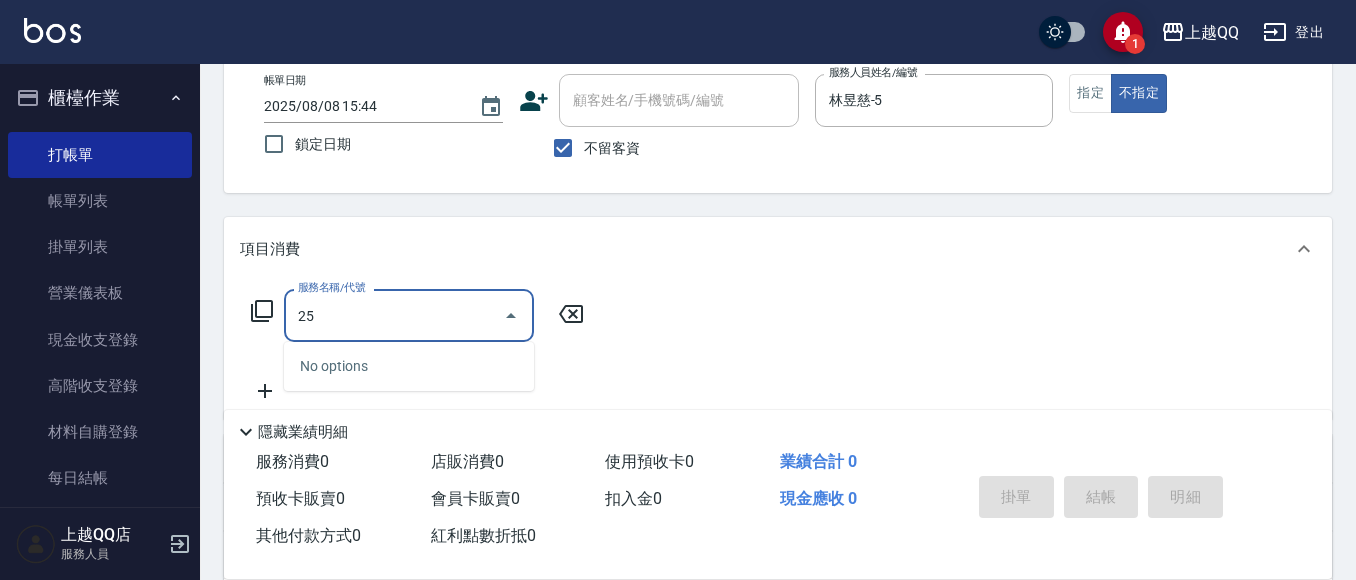 scroll, scrollTop: 200, scrollLeft: 0, axis: vertical 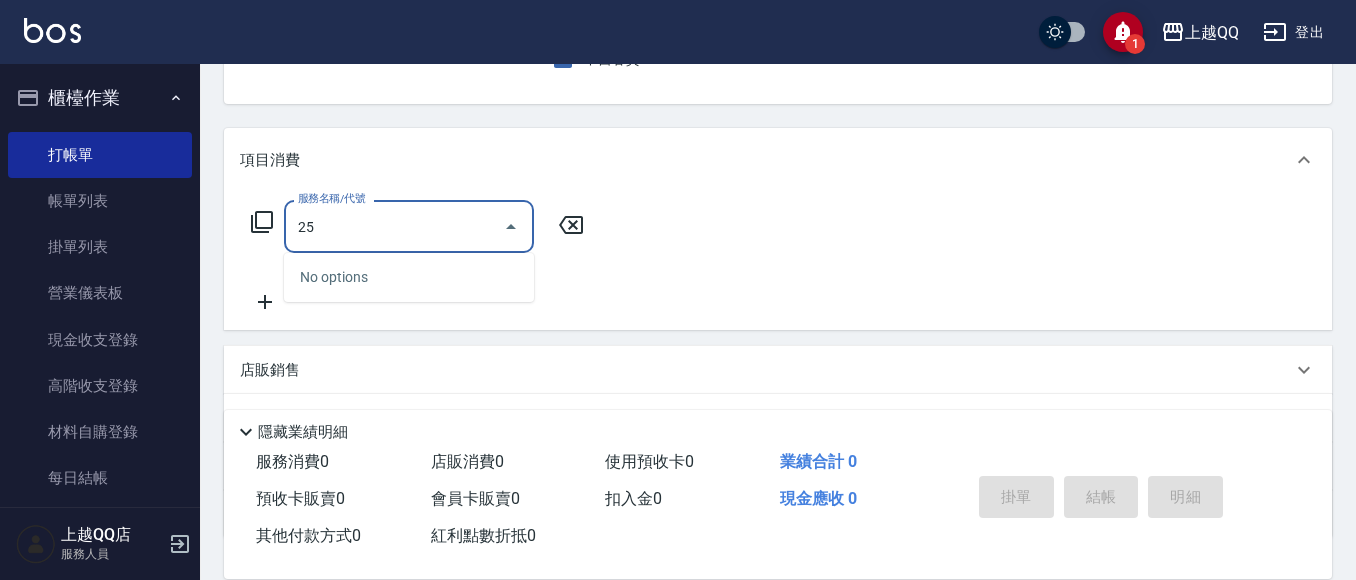 type on "2" 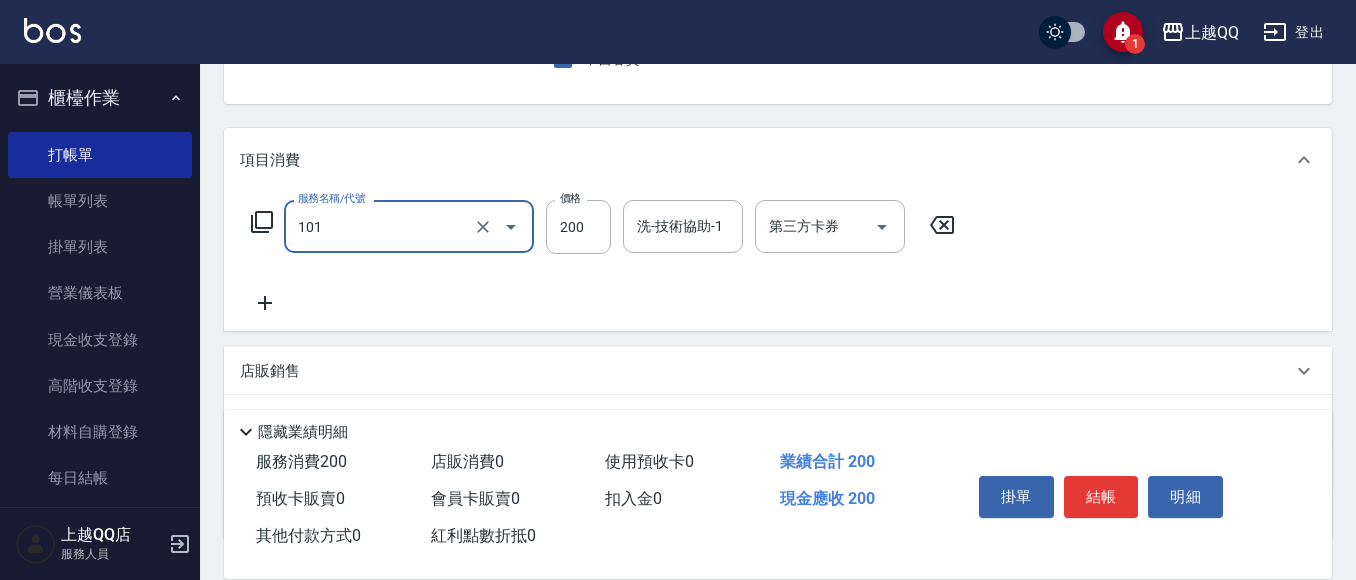 type on "洗髮(101)" 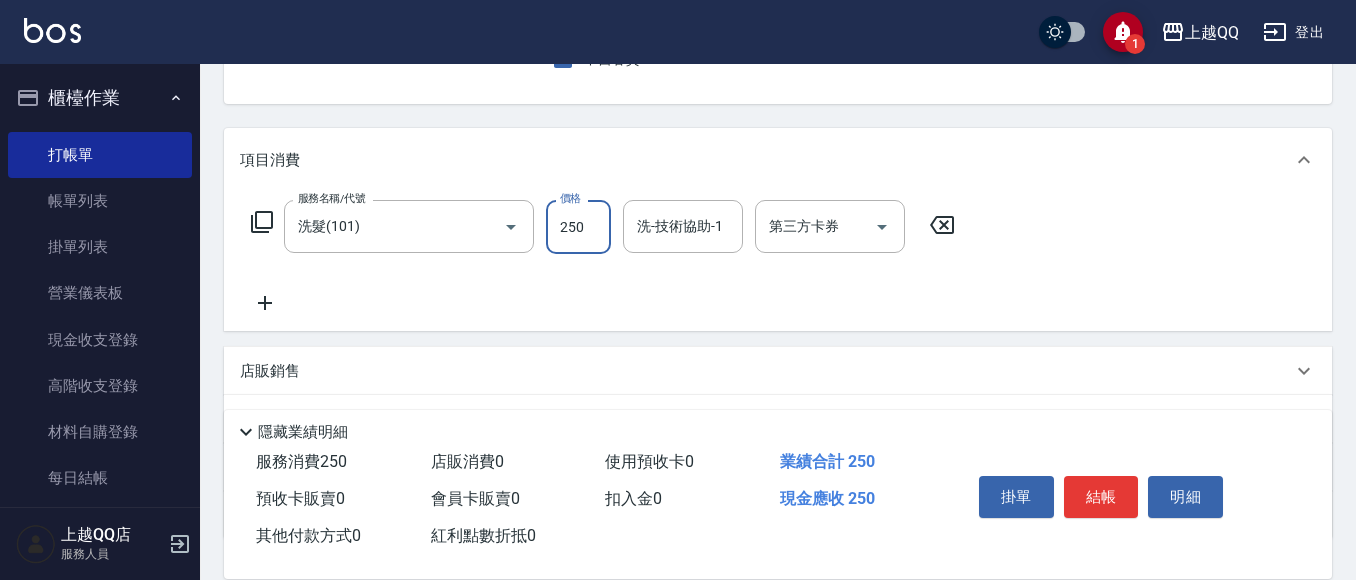 type on "250" 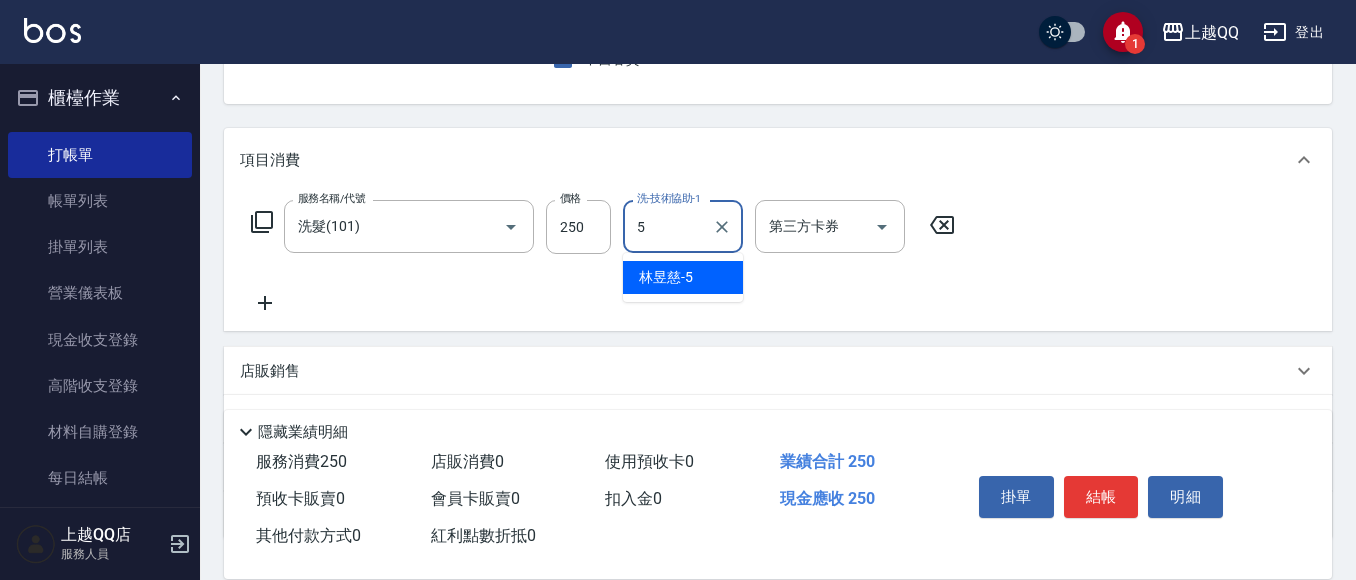 type on "林昱慈-5" 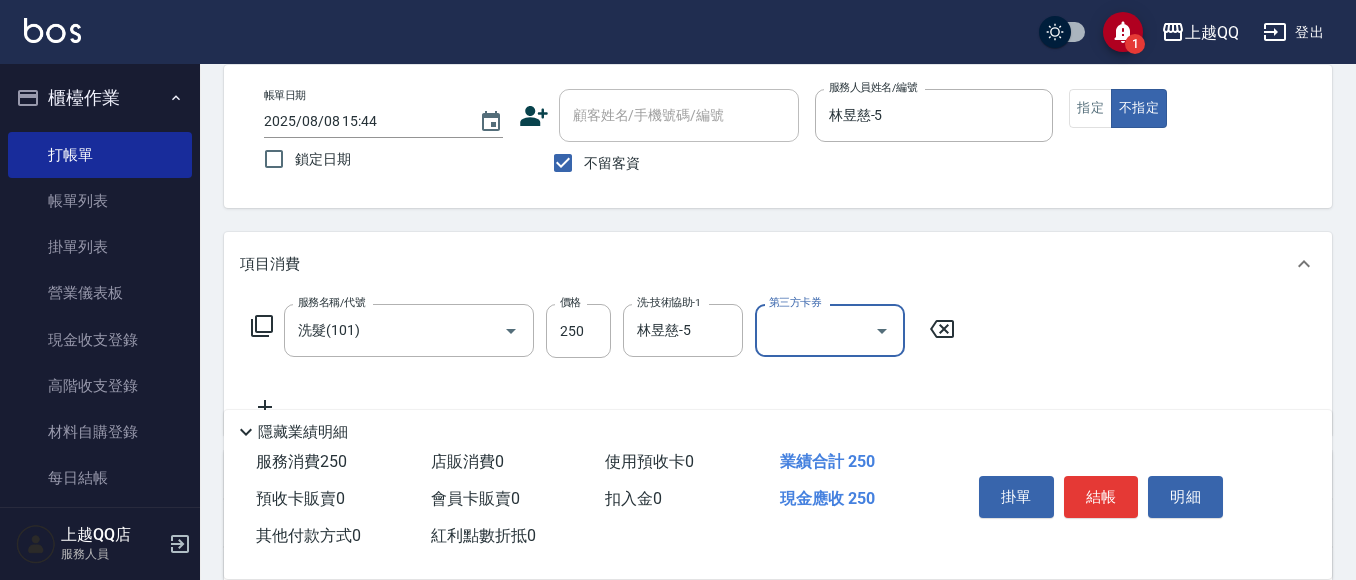 scroll, scrollTop: 0, scrollLeft: 0, axis: both 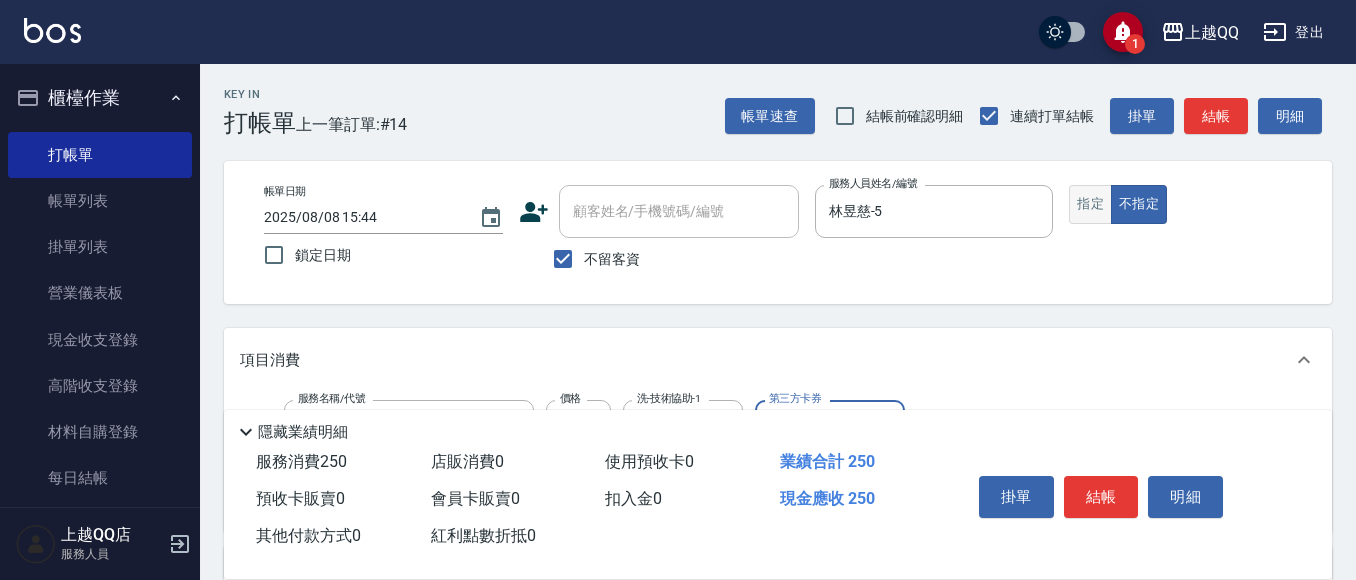 click on "指定" at bounding box center [1090, 204] 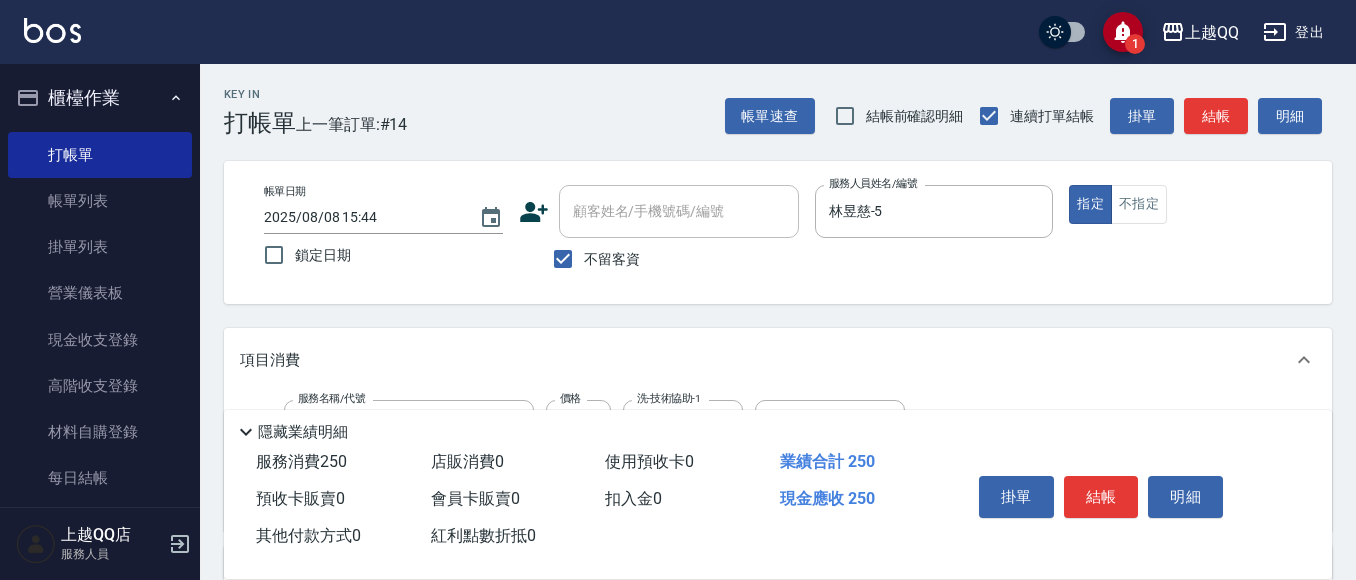 click on "結帳" at bounding box center (1101, 497) 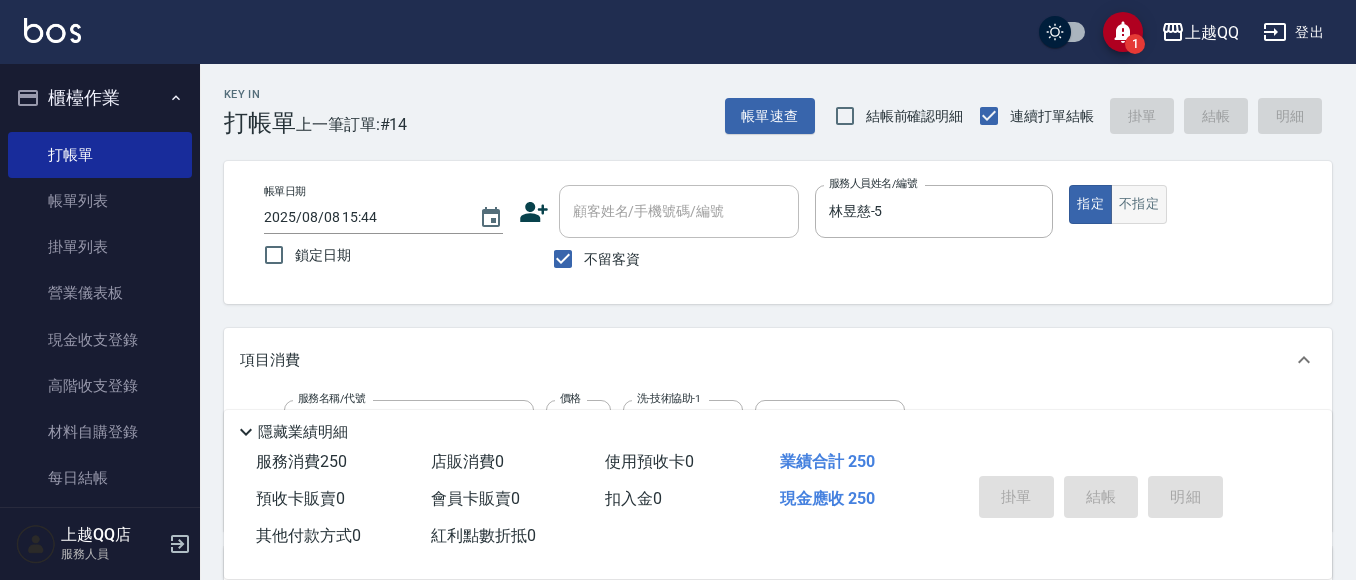 type on "[DATE] [TIME]" 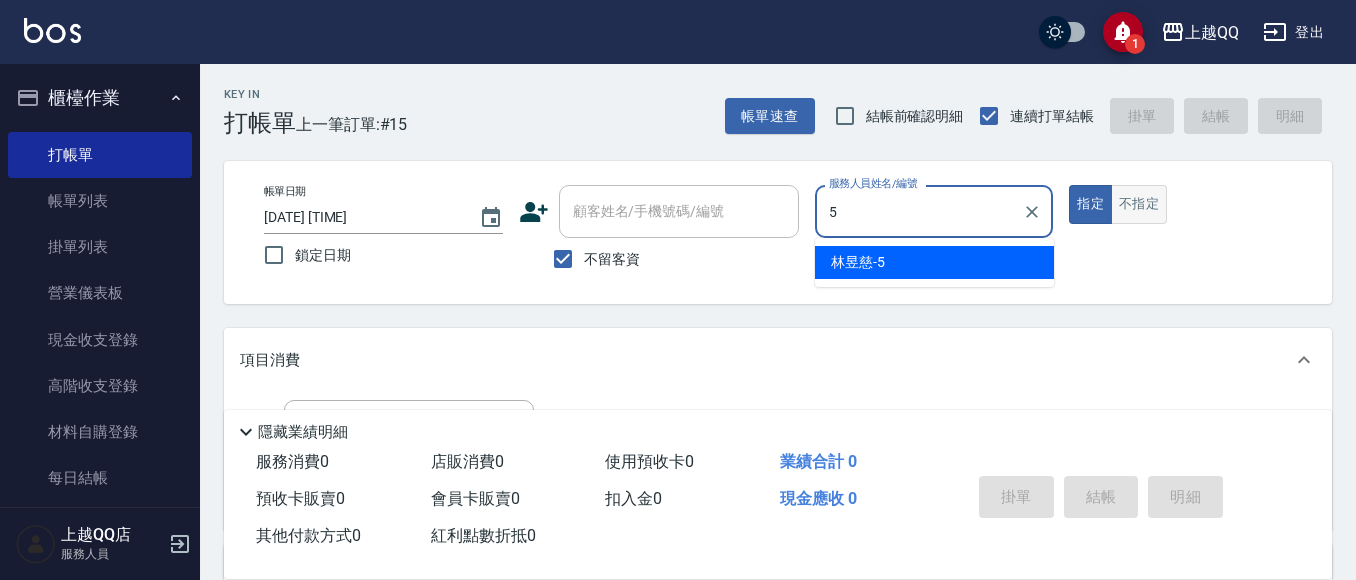 type on "5" 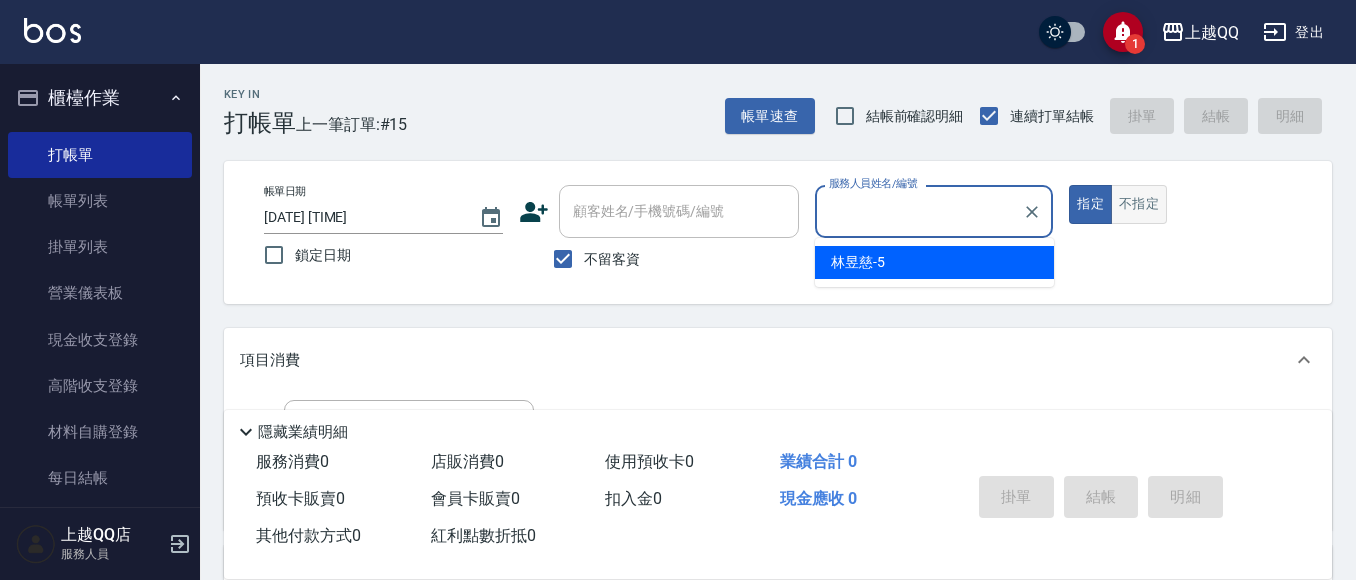 click on "不指定" at bounding box center [1139, 204] 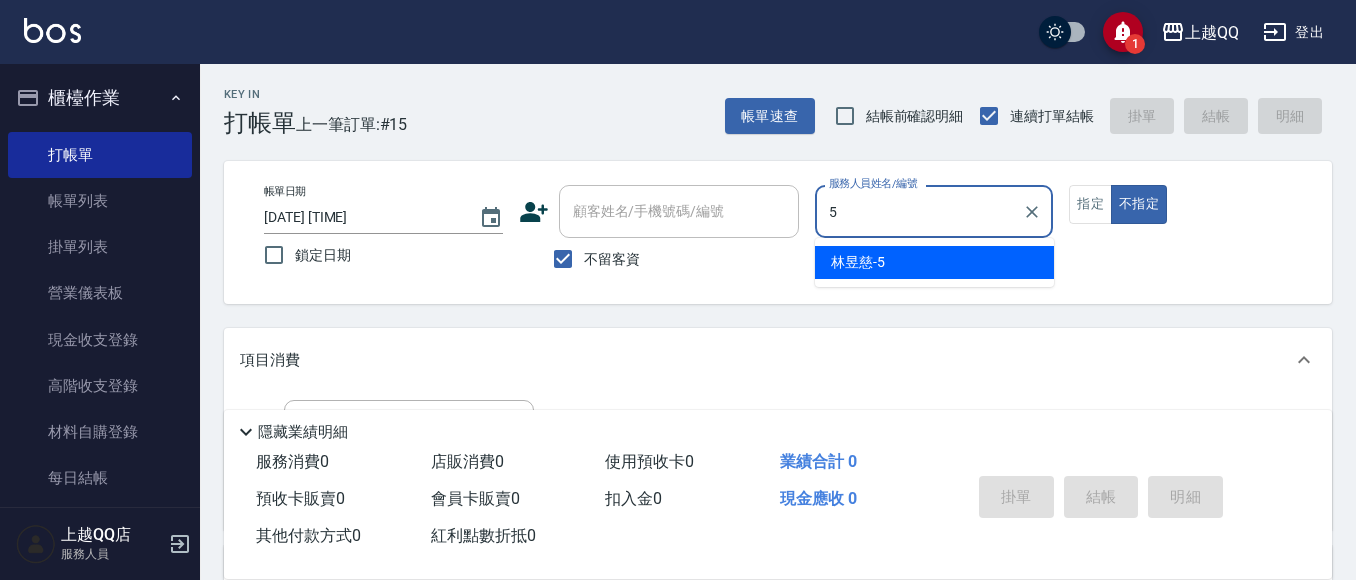 type on "林昱慈-5" 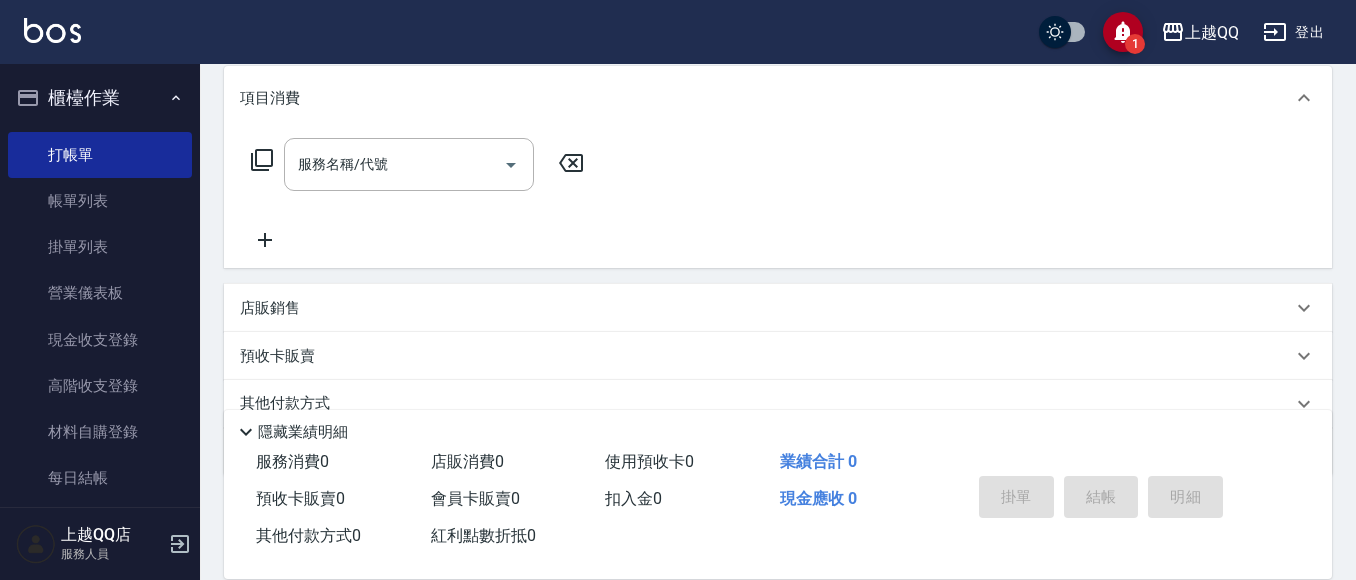 scroll, scrollTop: 300, scrollLeft: 0, axis: vertical 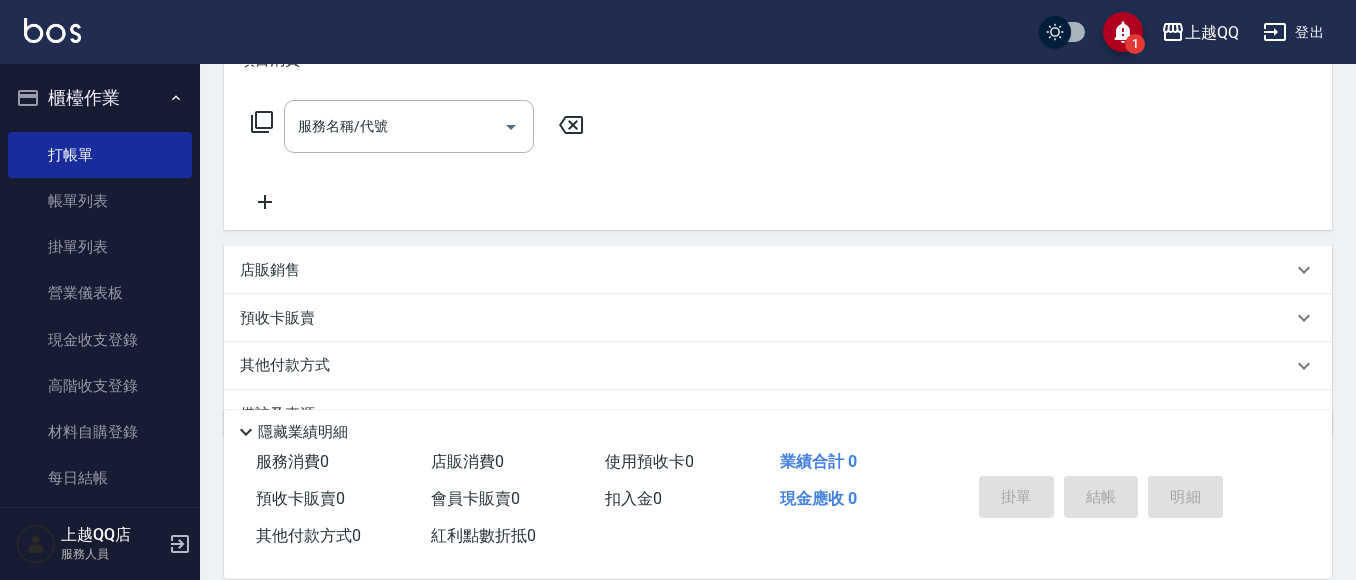 click 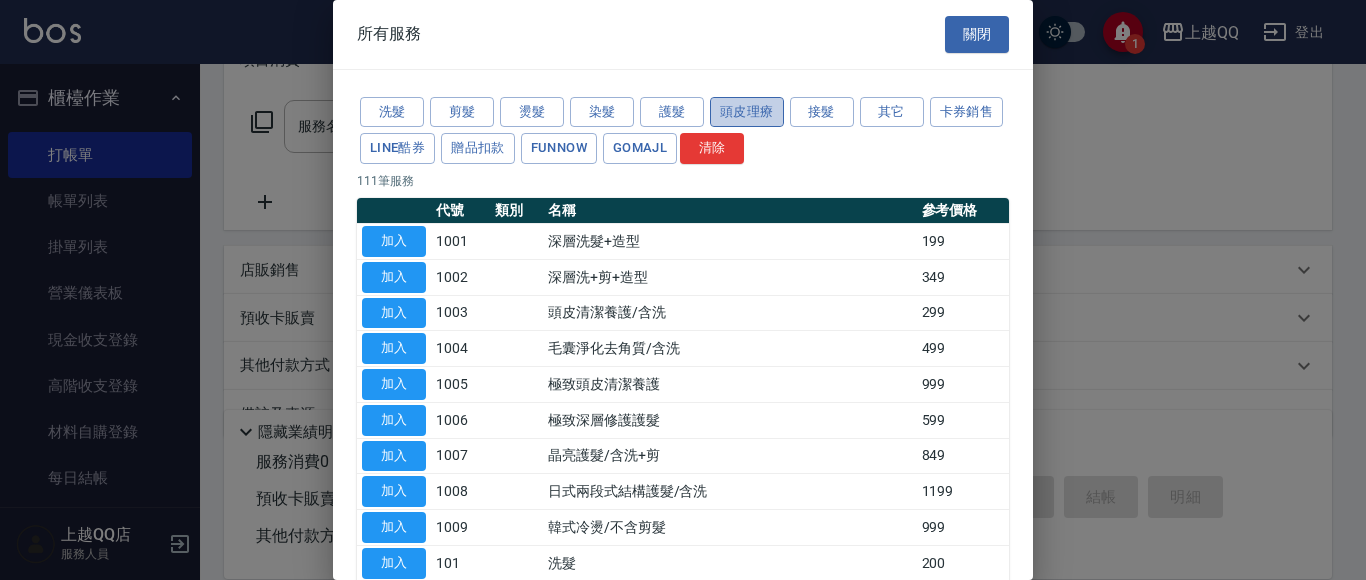 click on "頭皮理療" at bounding box center (747, 112) 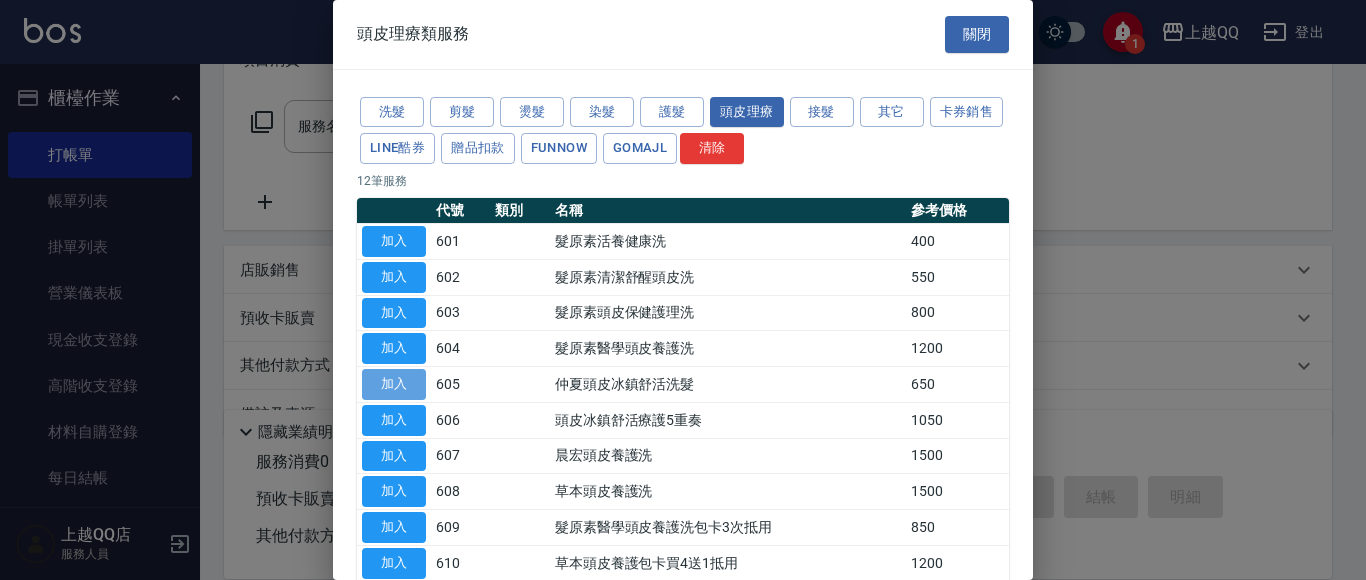 click on "加入" at bounding box center [394, 384] 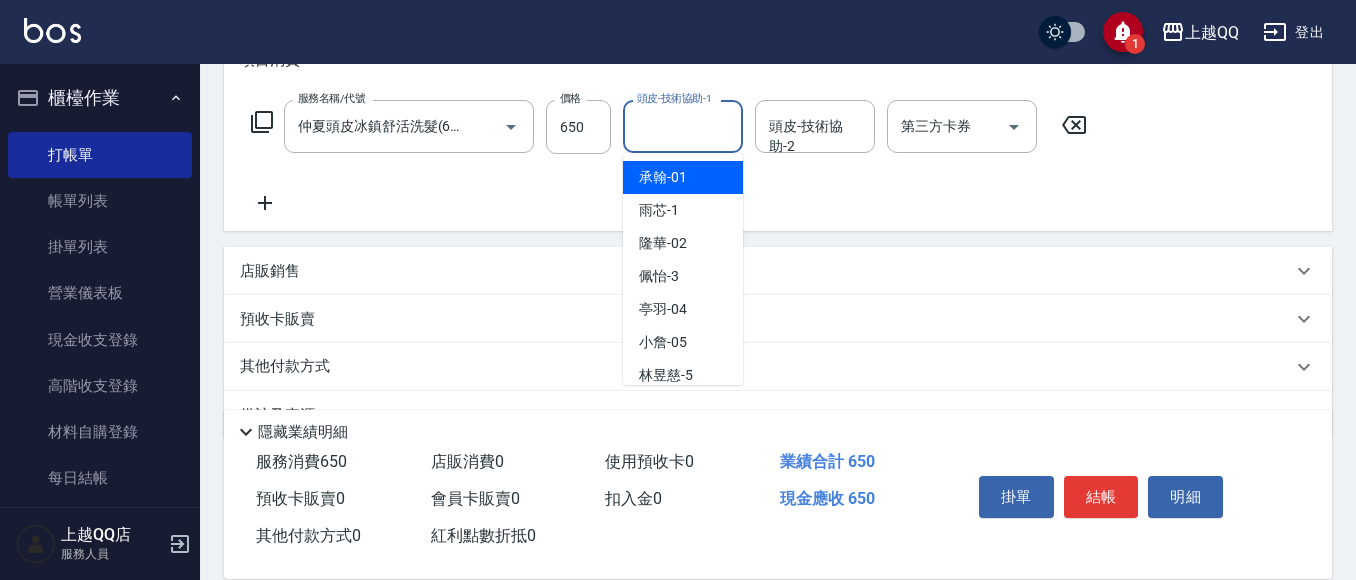 click on "頭皮-技術協助-1" at bounding box center [683, 126] 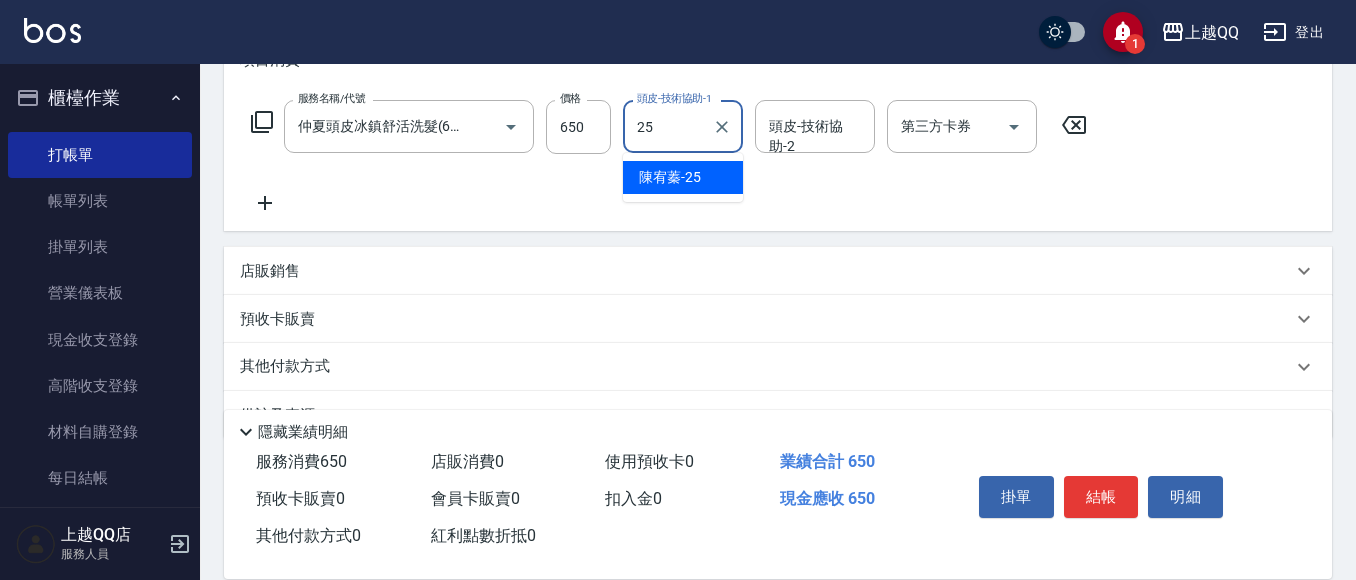 type on "2" 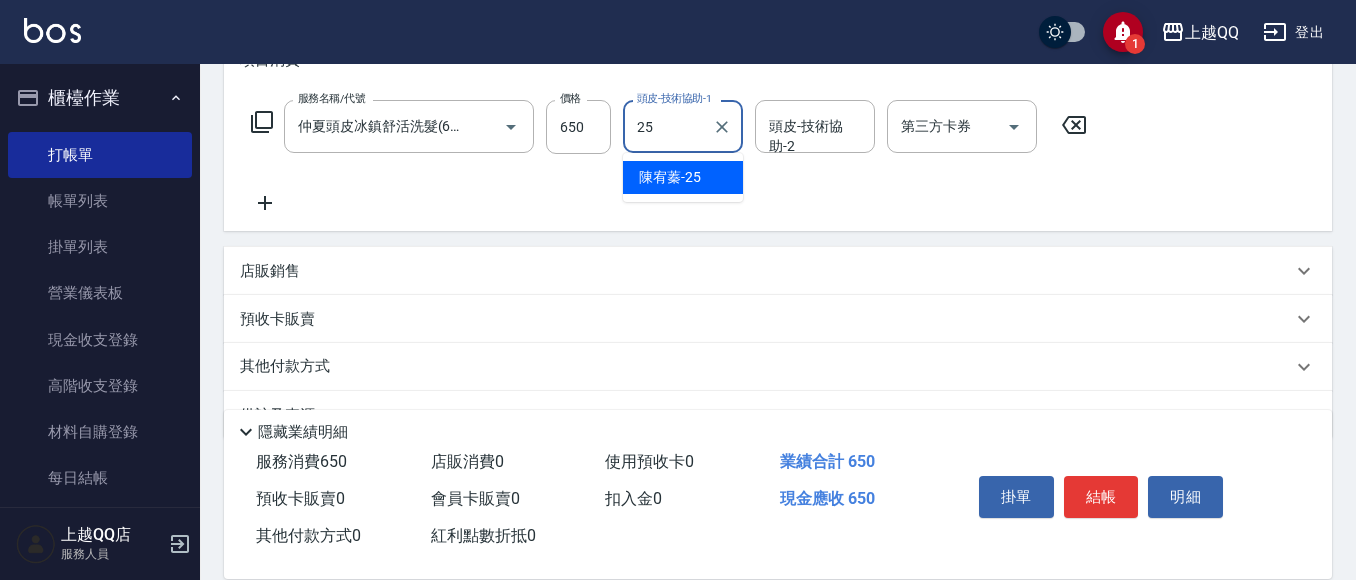 type on "陳宥蓁-25" 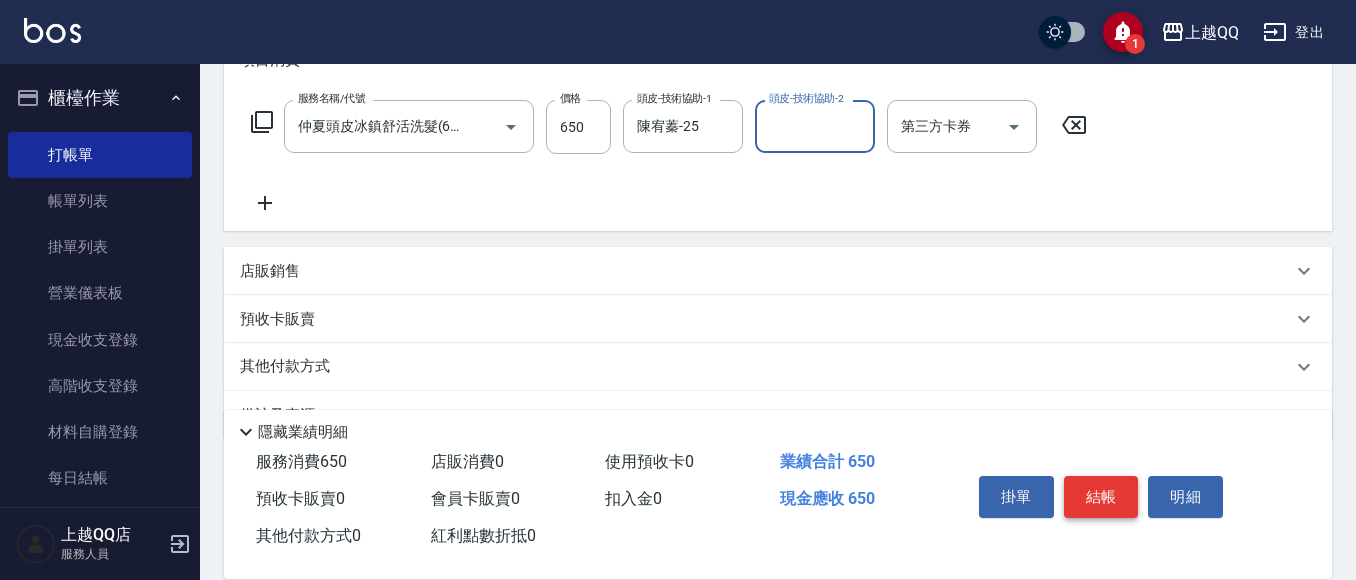 click on "結帳" at bounding box center [1101, 497] 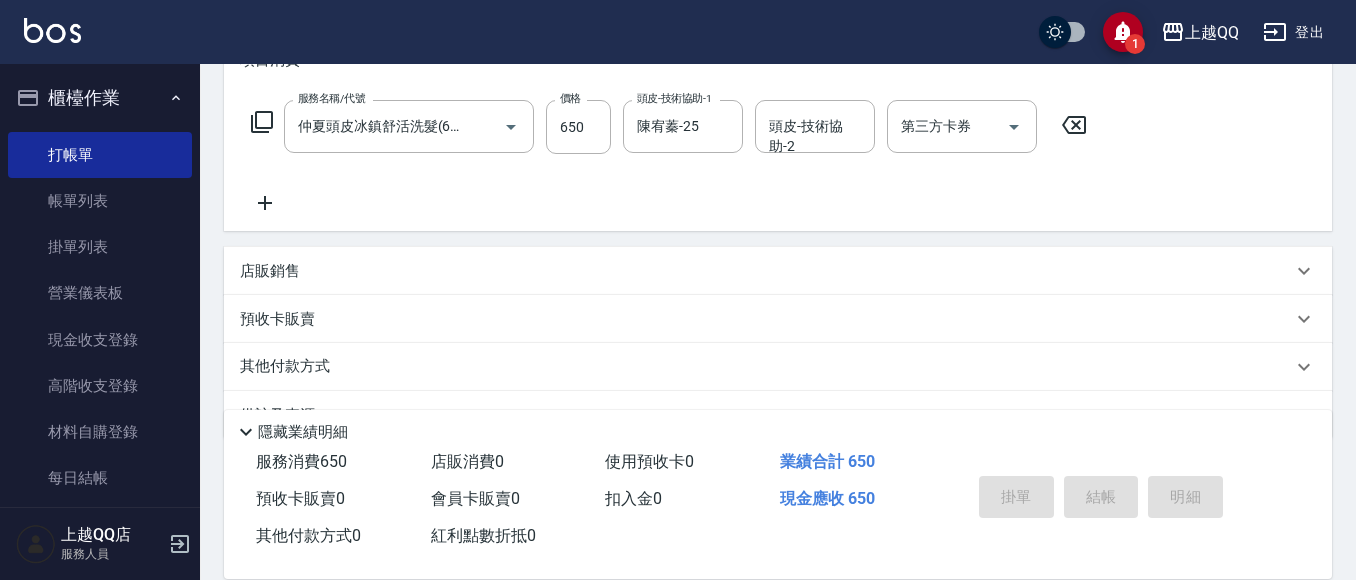type on "[DATE] [TIME]" 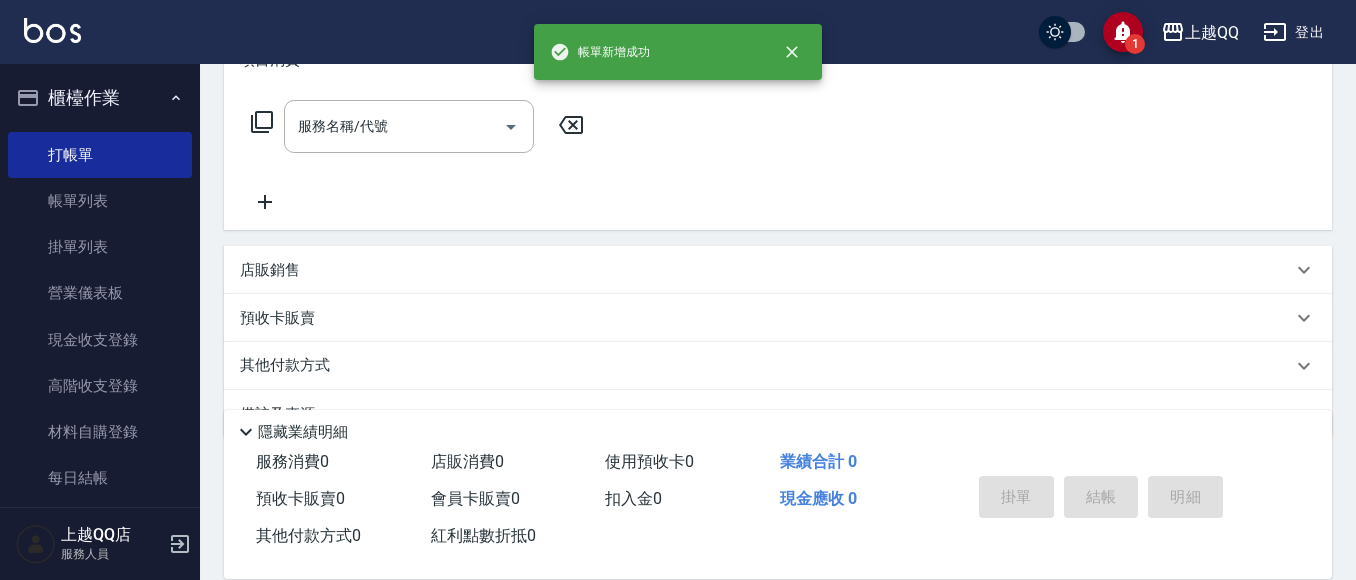 scroll, scrollTop: 0, scrollLeft: 0, axis: both 